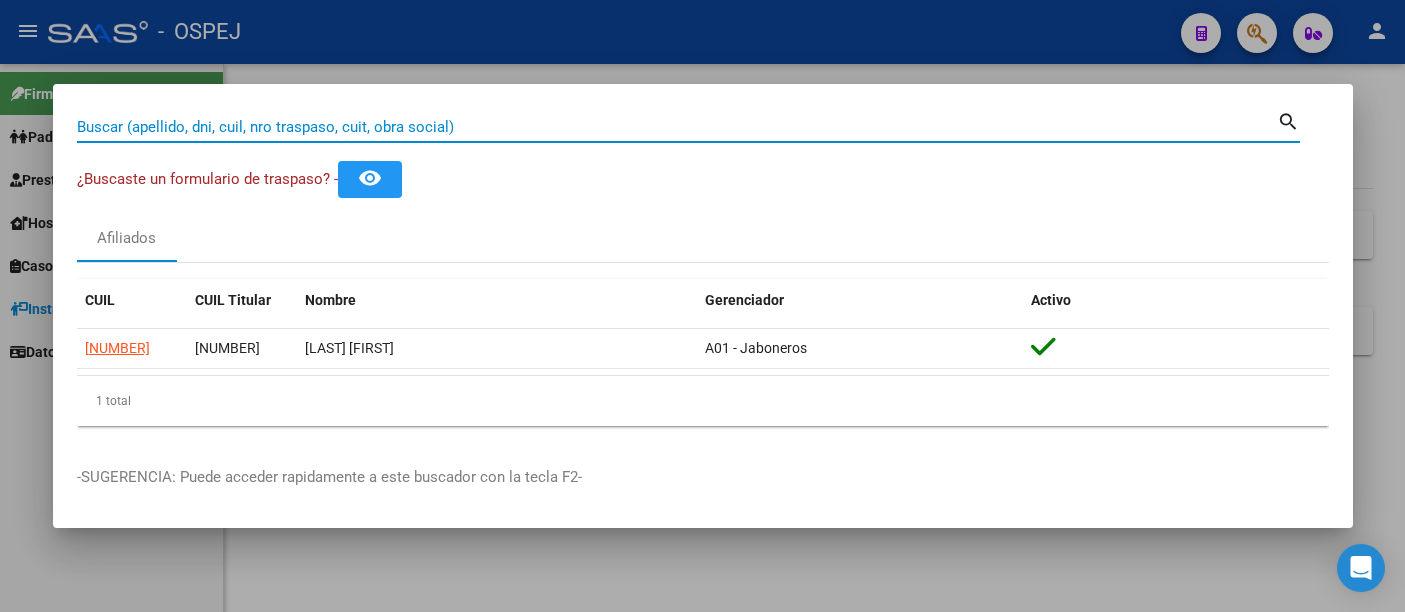 scroll, scrollTop: 0, scrollLeft: 0, axis: both 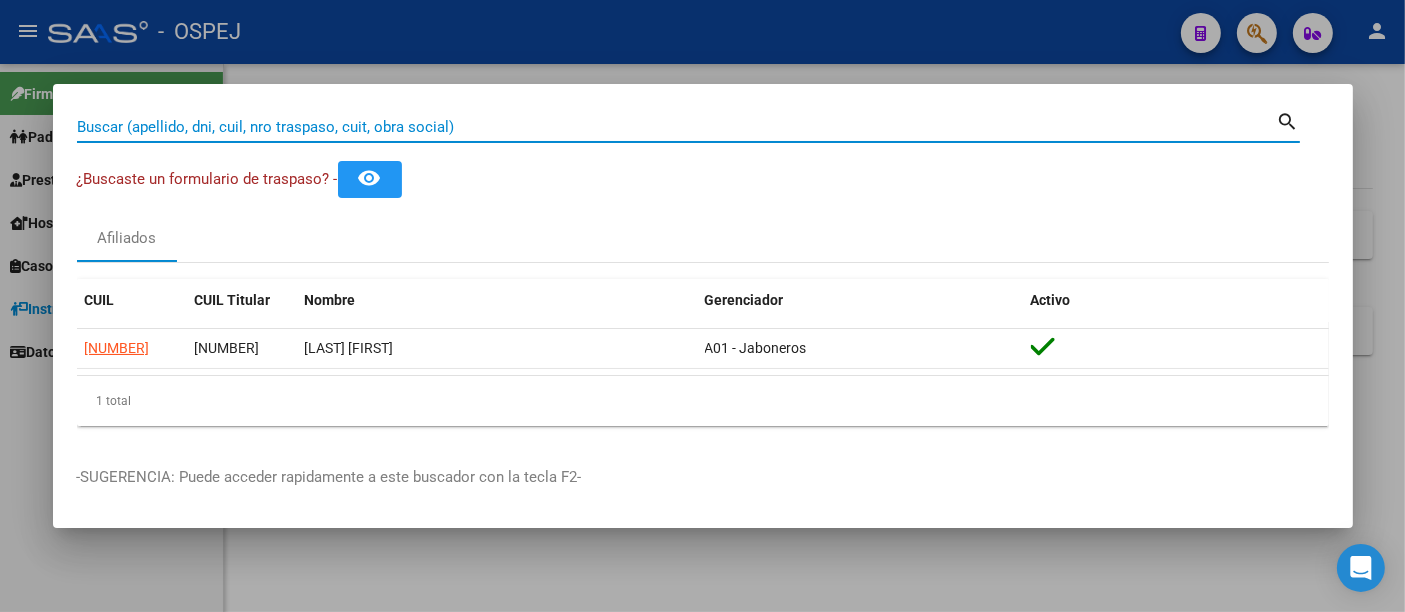 click on "Buscar (apellido, dni, cuil, nro traspaso, cuit, obra social)" at bounding box center [677, 127] 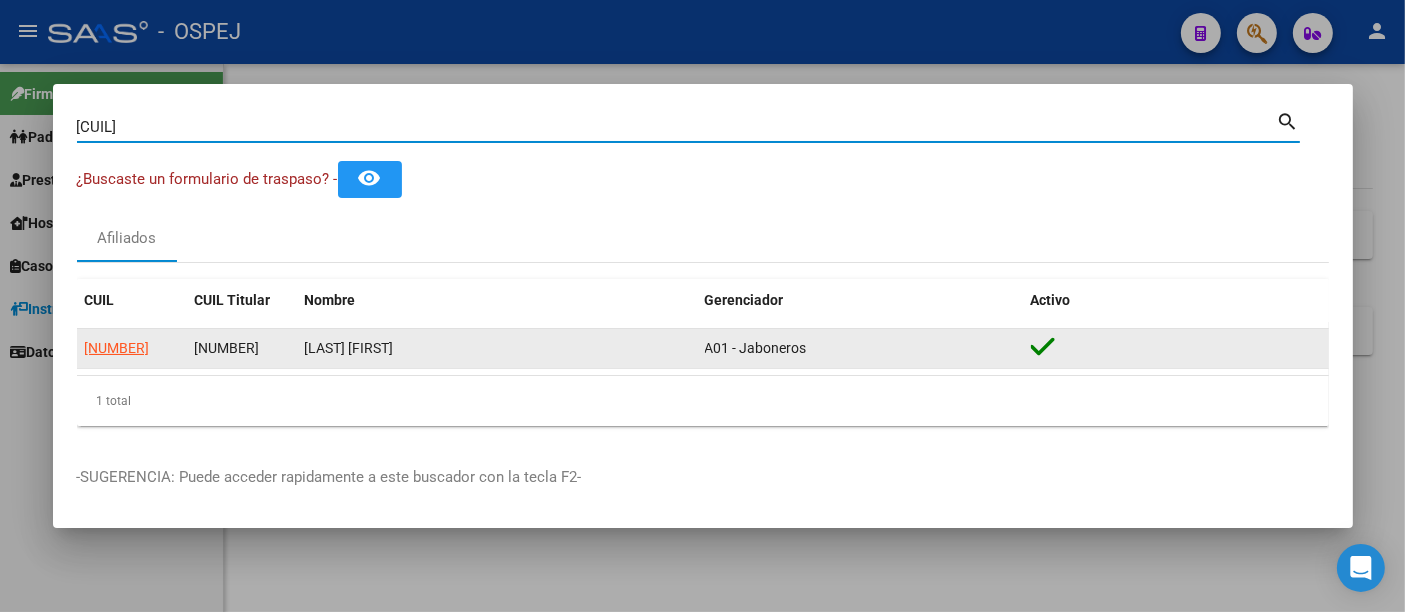 type on "[NUMBER]" 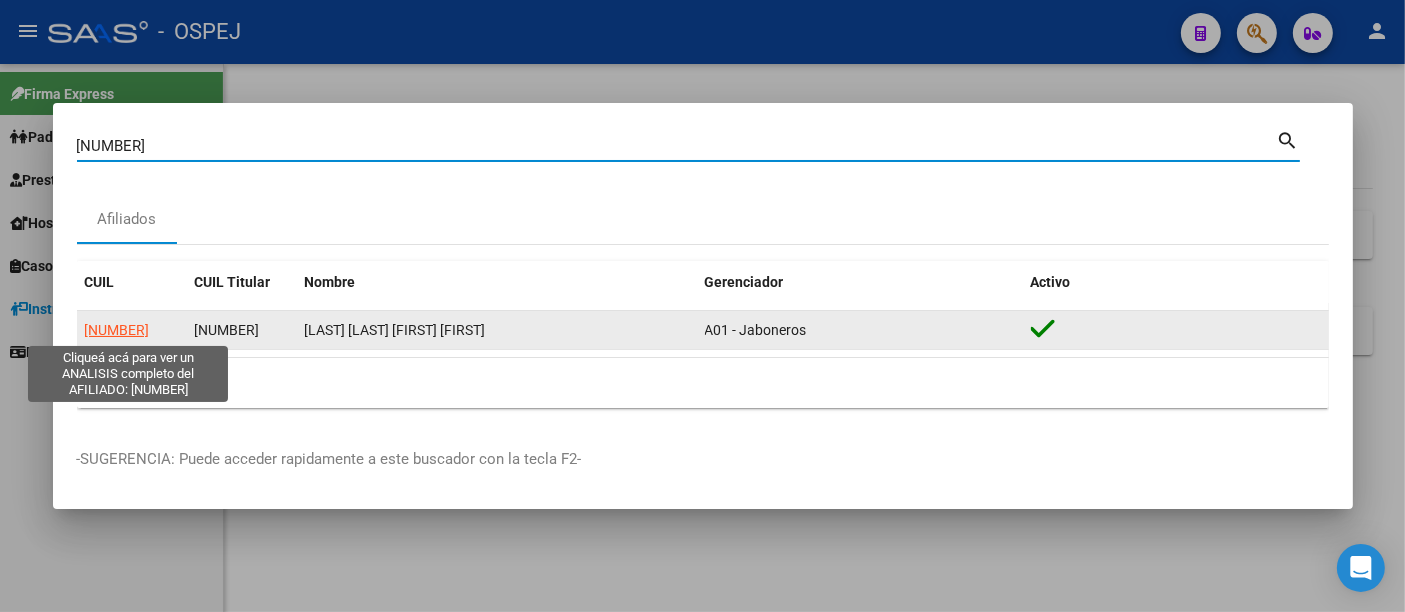 click on "[NUMBER]" 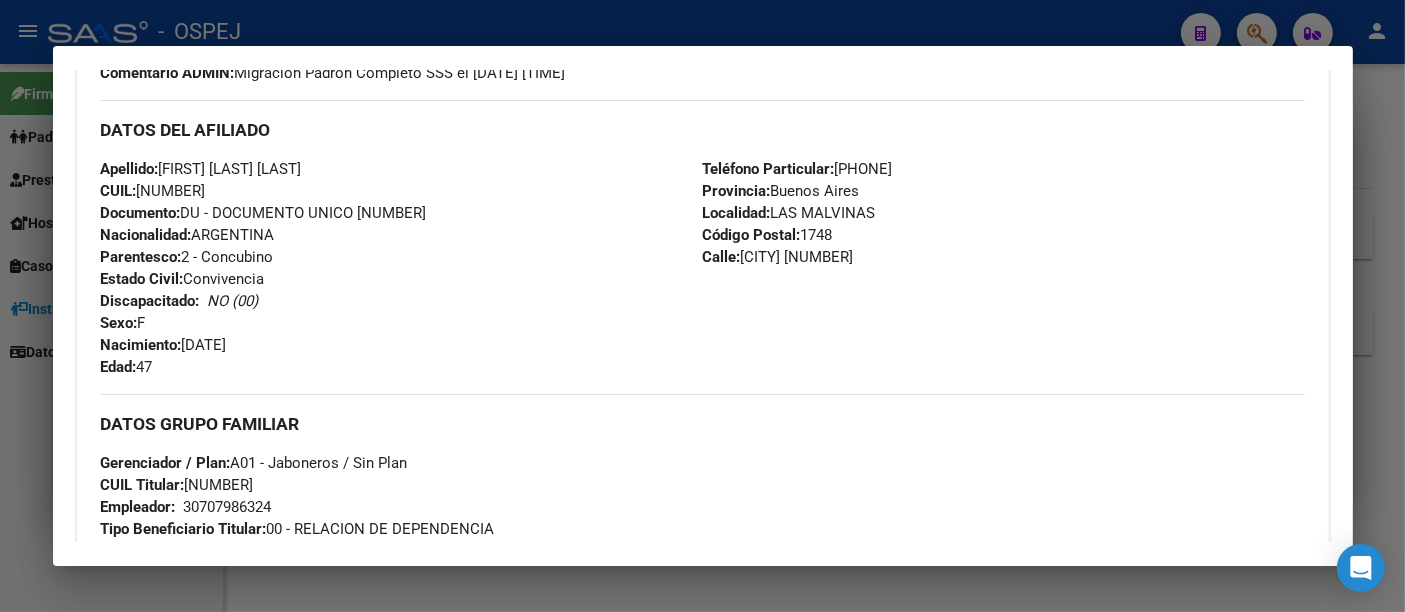 scroll, scrollTop: 678, scrollLeft: 0, axis: vertical 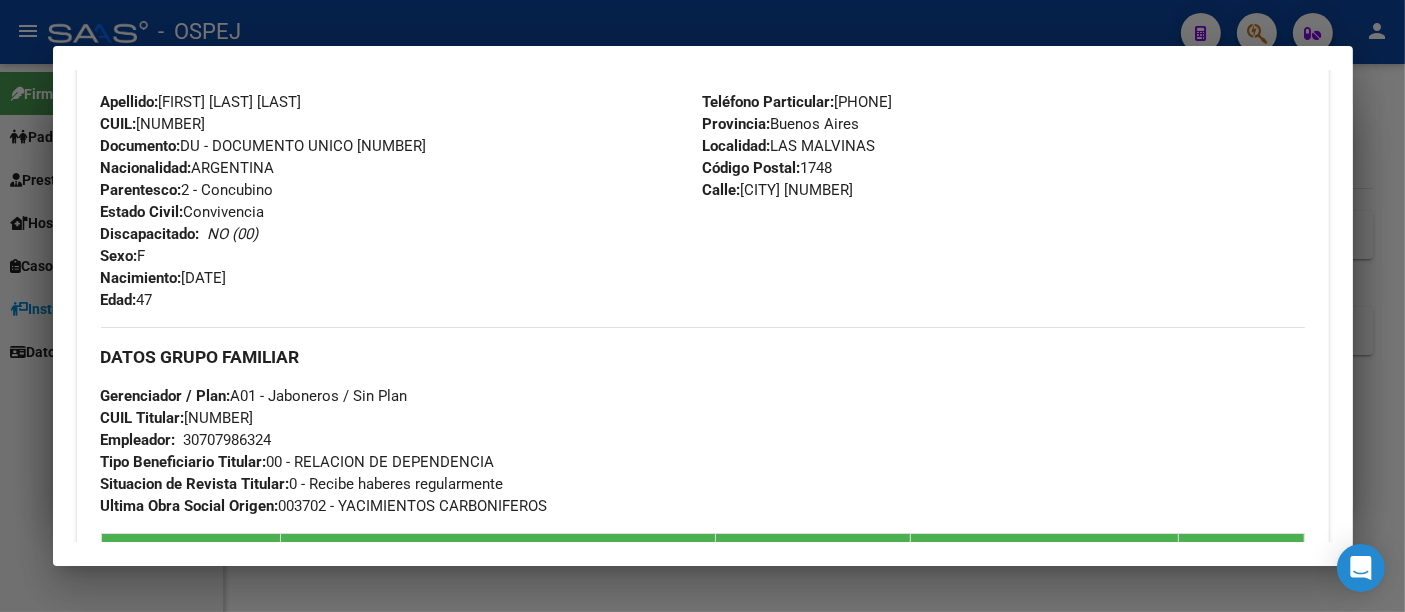 click at bounding box center (702, 306) 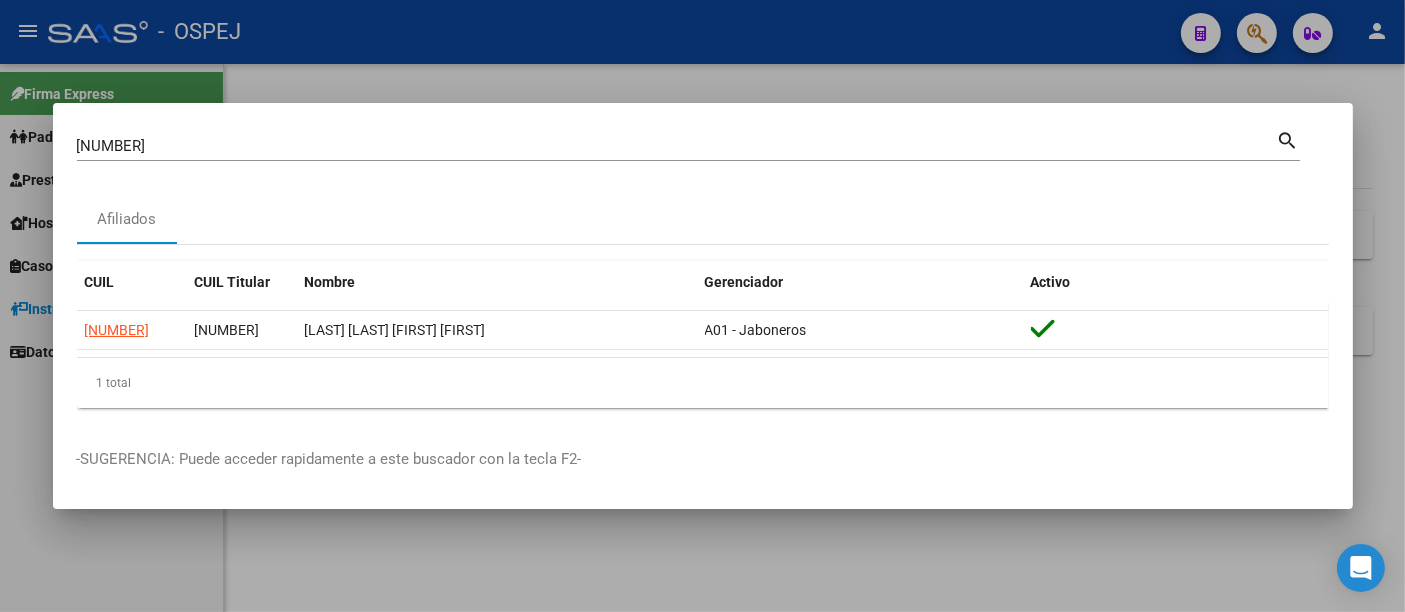 click on "[NUMBER]" at bounding box center [677, 146] 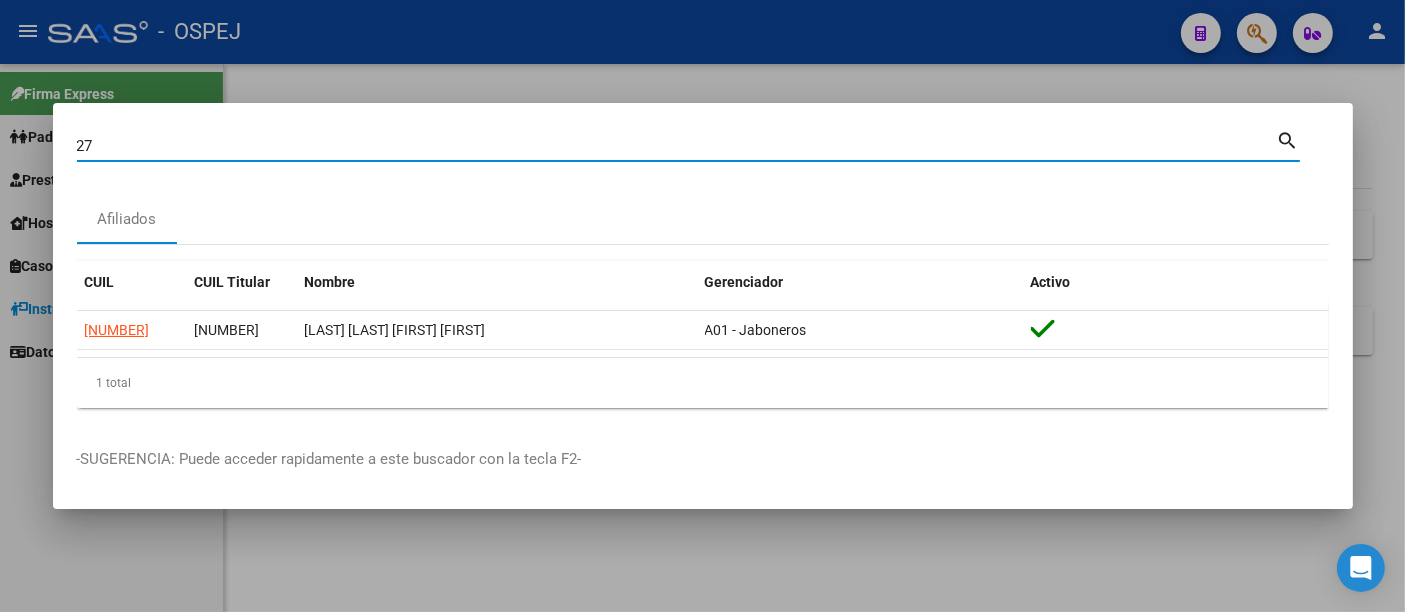 type on "2" 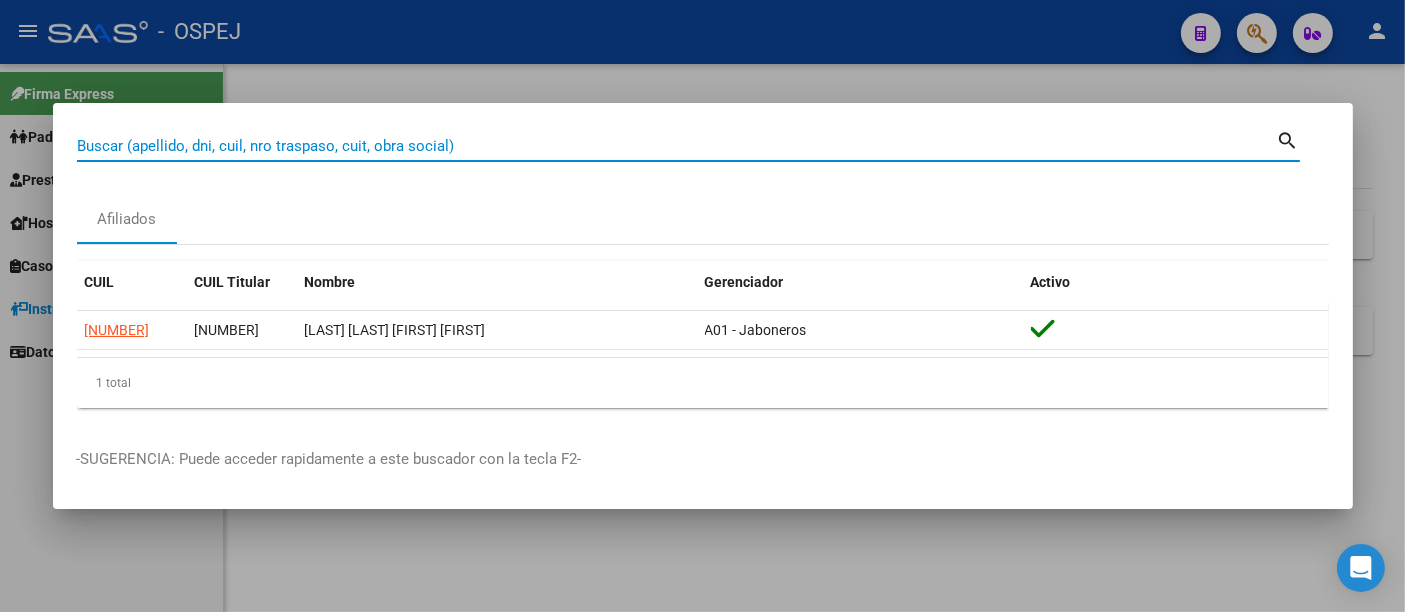 paste on "[NUMBER]" 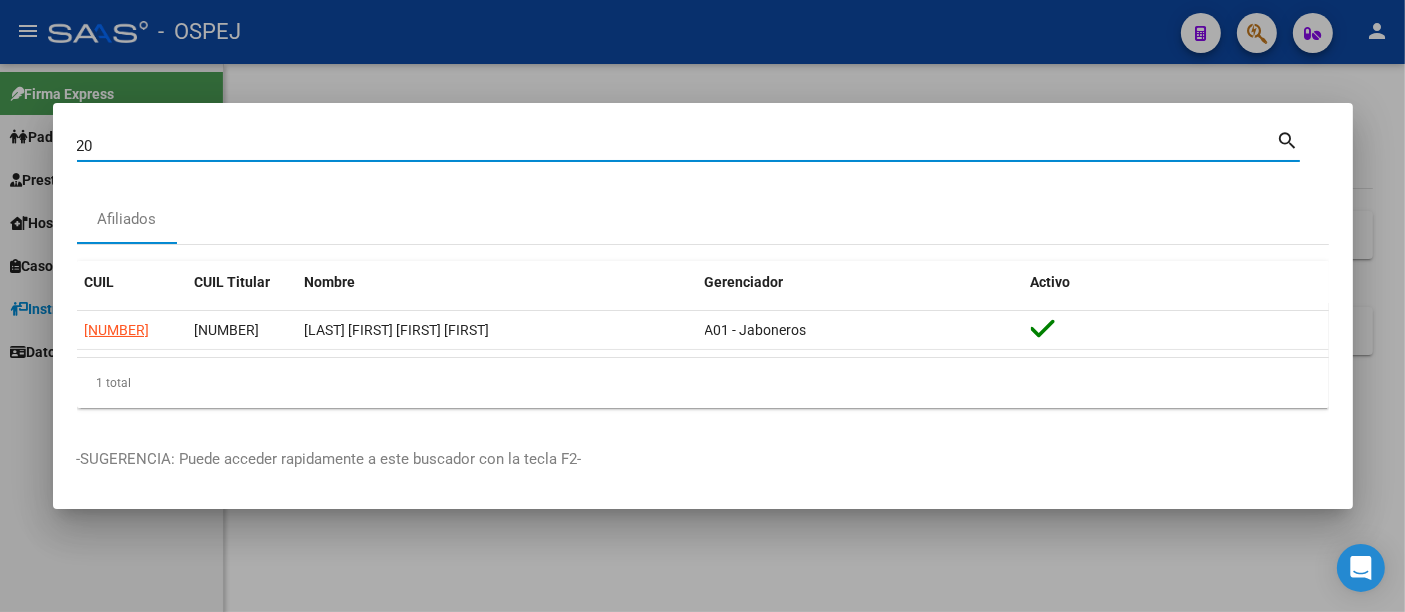 type on "2" 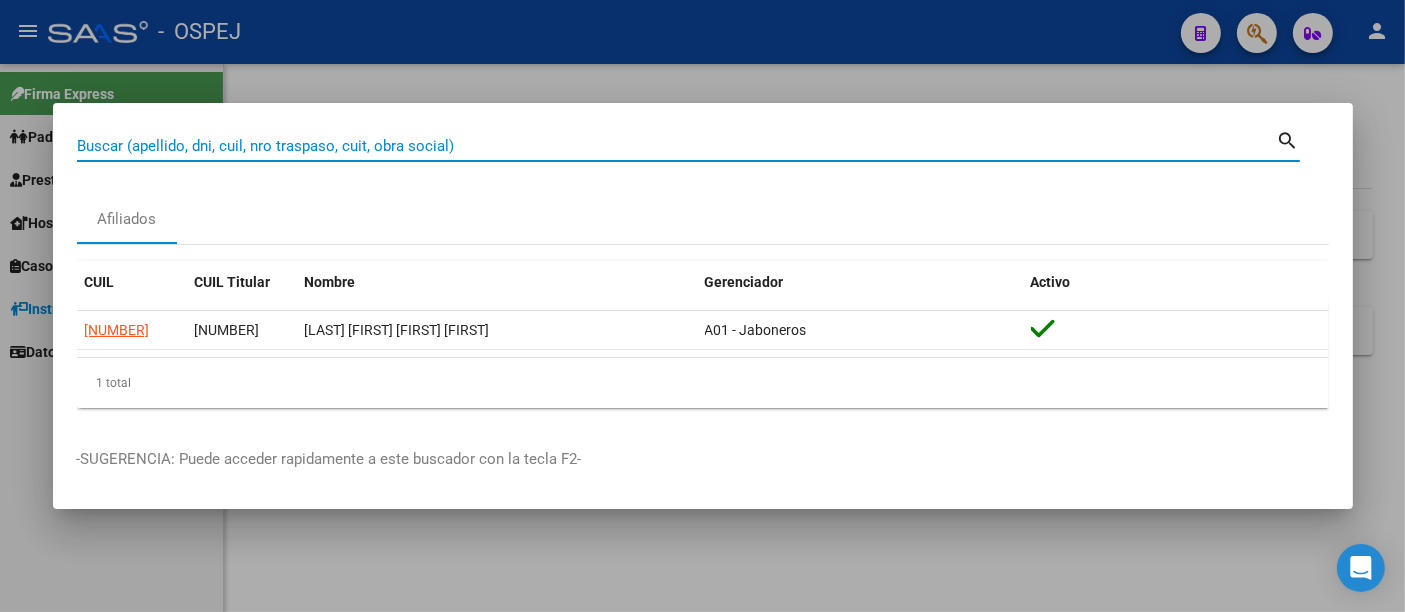 paste on "[NUMBER]" 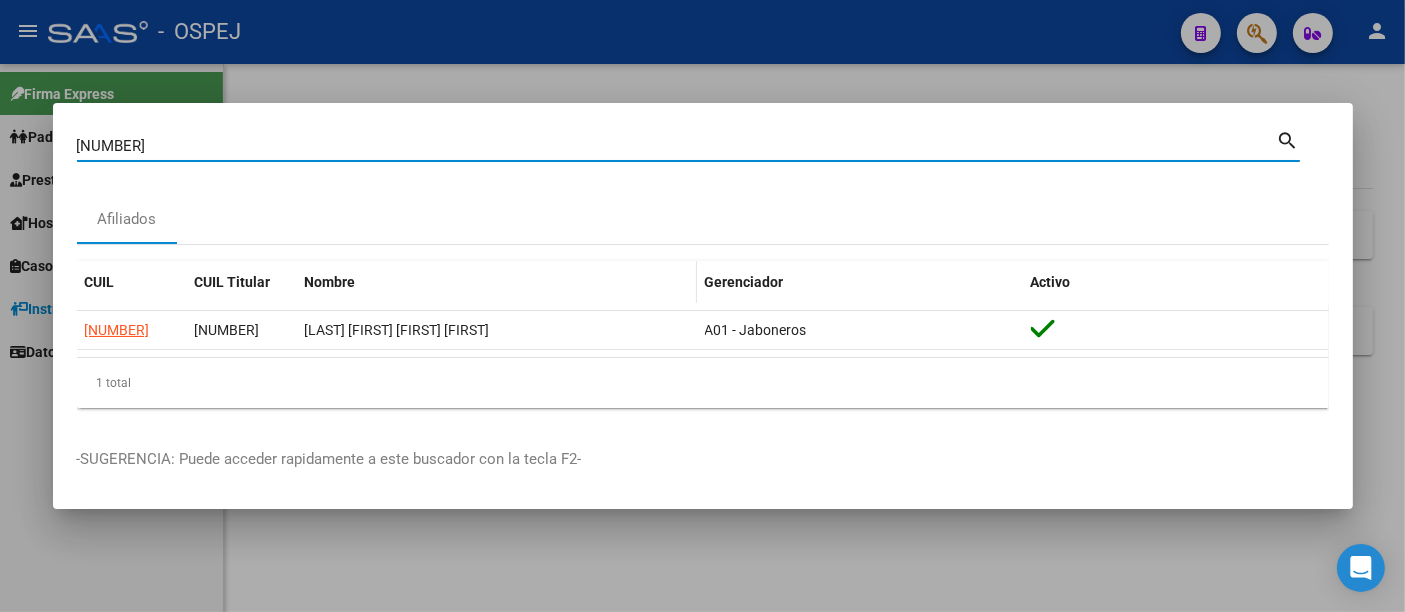 type on "[NUMBER]" 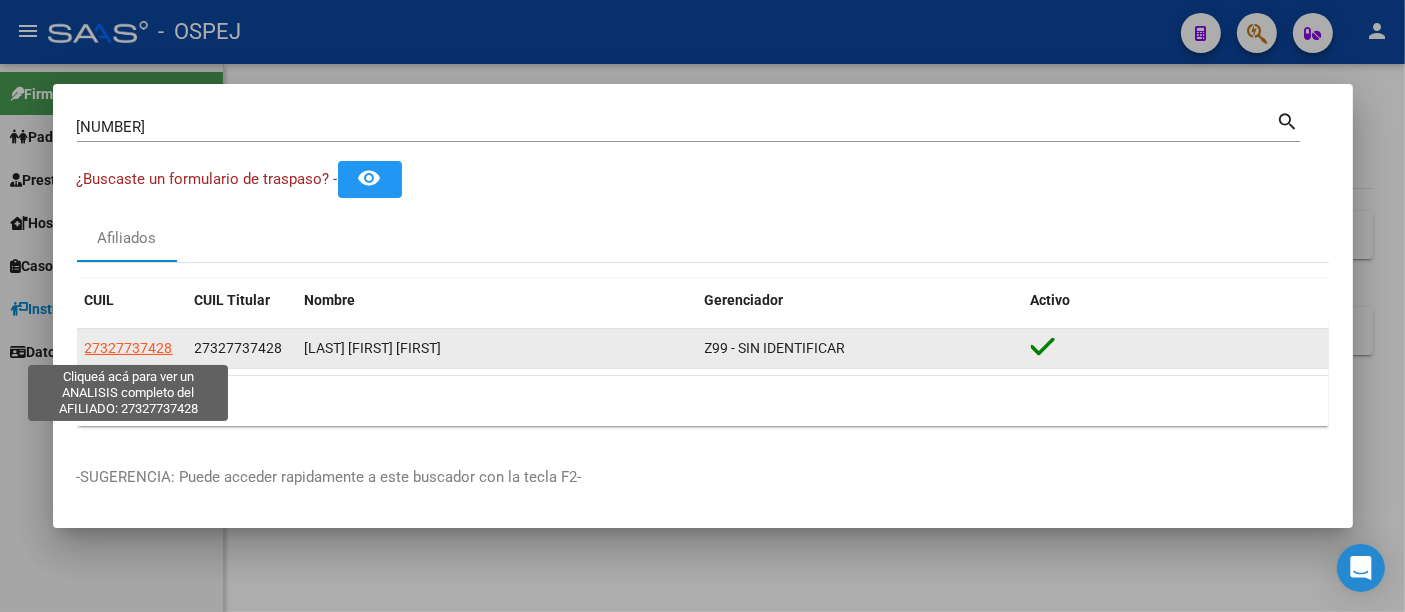 click on "27327737428" 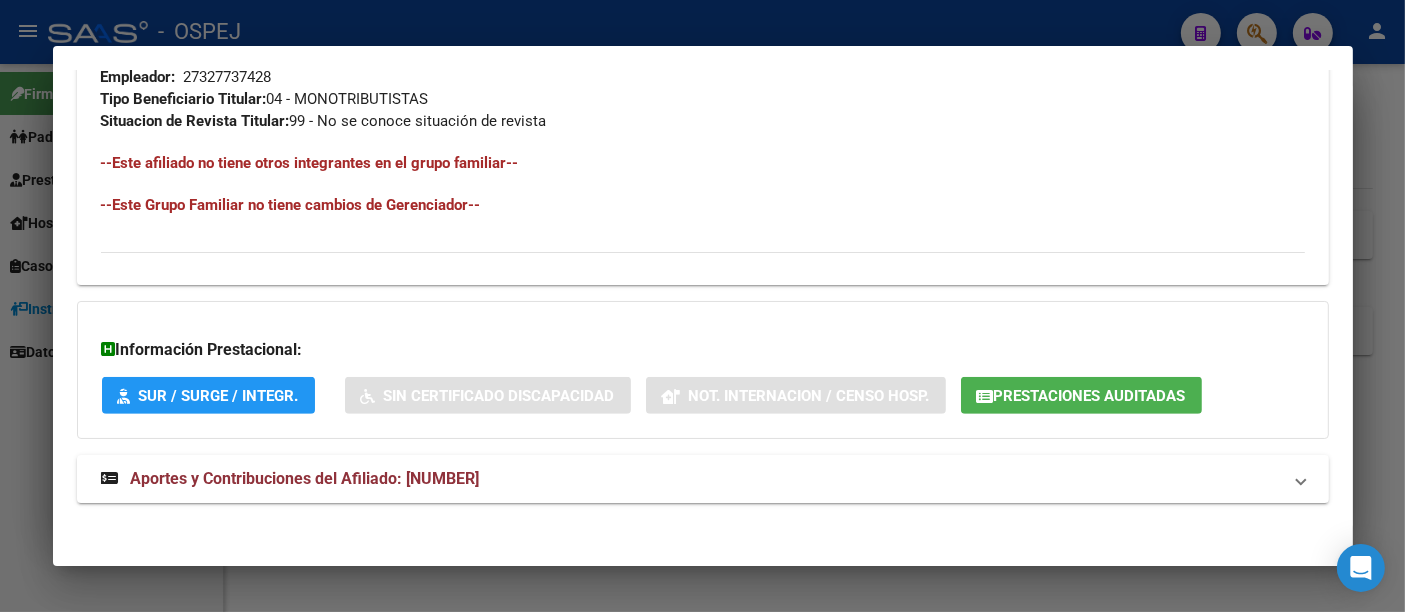 scroll, scrollTop: 1044, scrollLeft: 0, axis: vertical 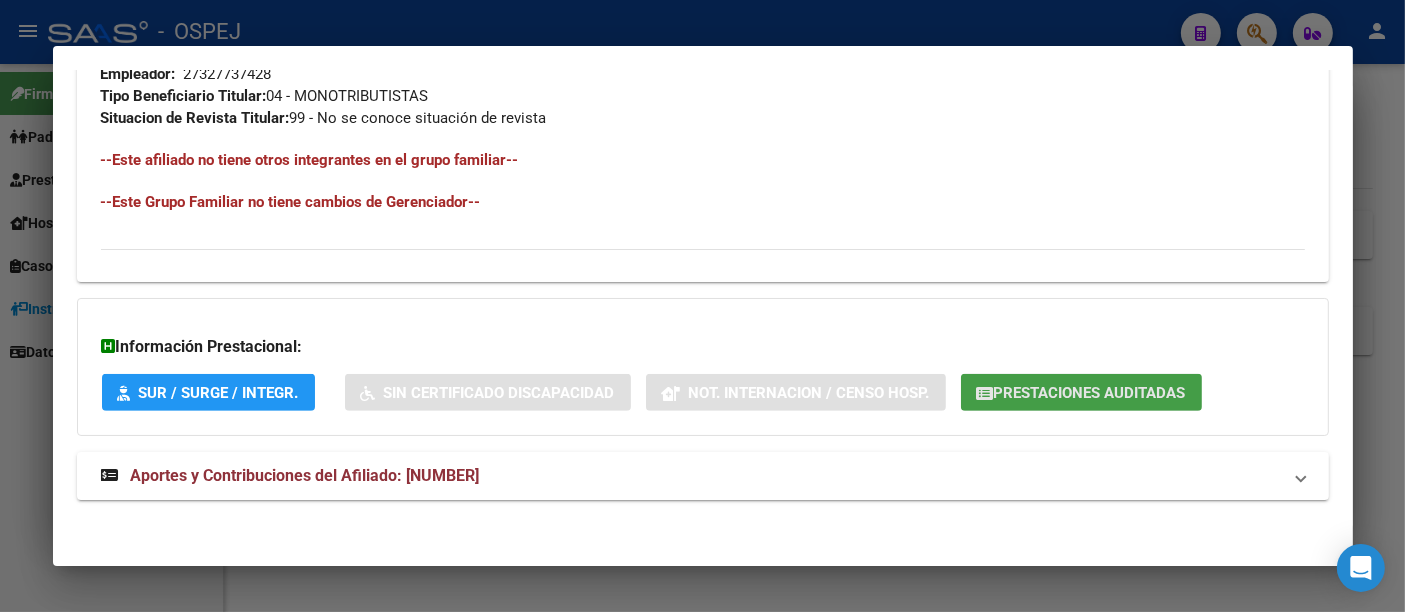 click on "Prestaciones Auditadas" 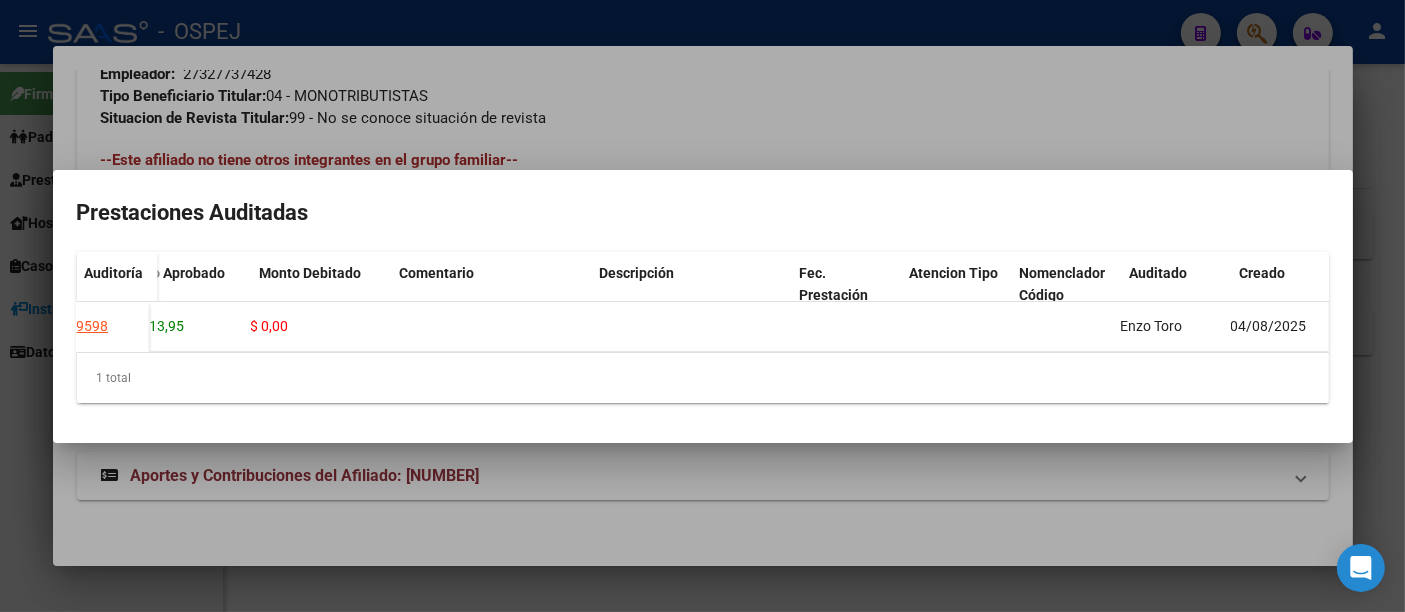 scroll, scrollTop: 0, scrollLeft: 387, axis: horizontal 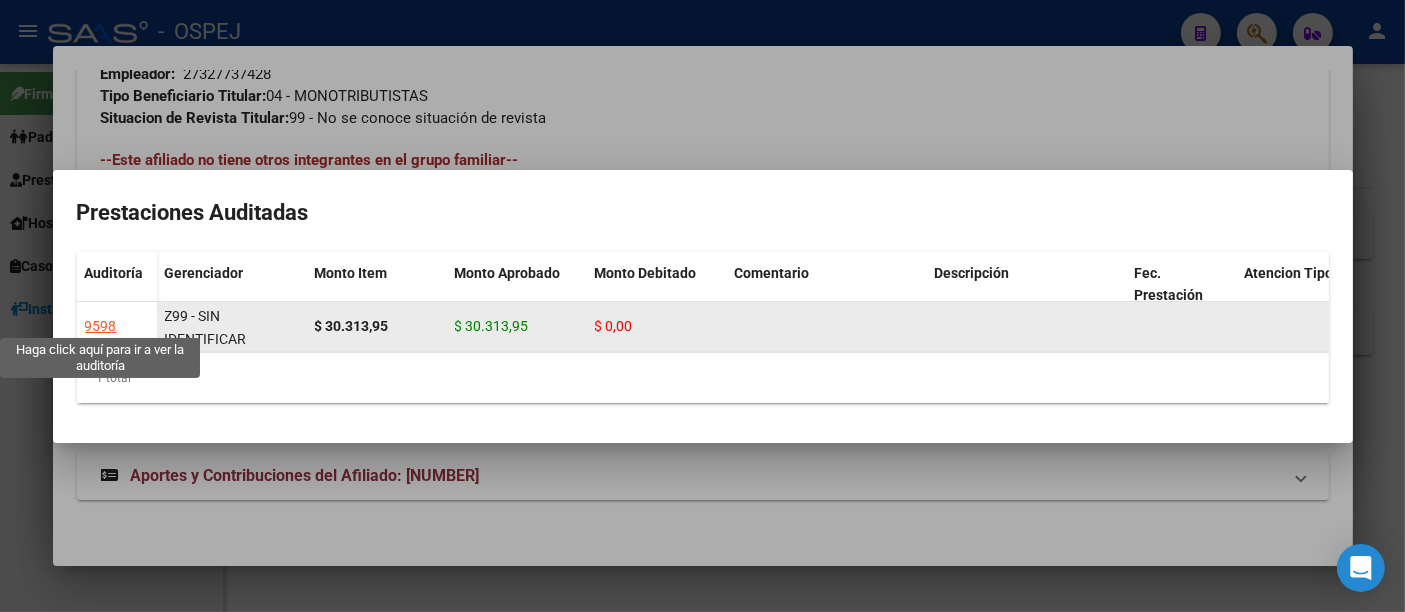 click on "9598" 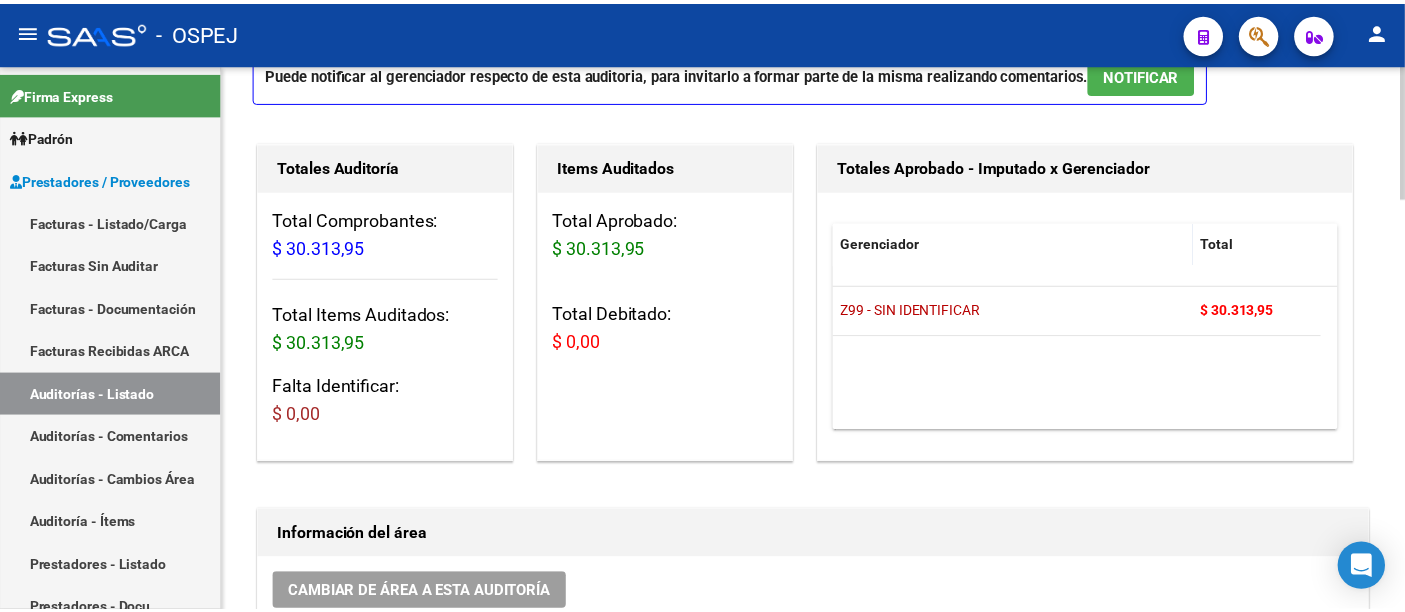 scroll, scrollTop: 111, scrollLeft: 0, axis: vertical 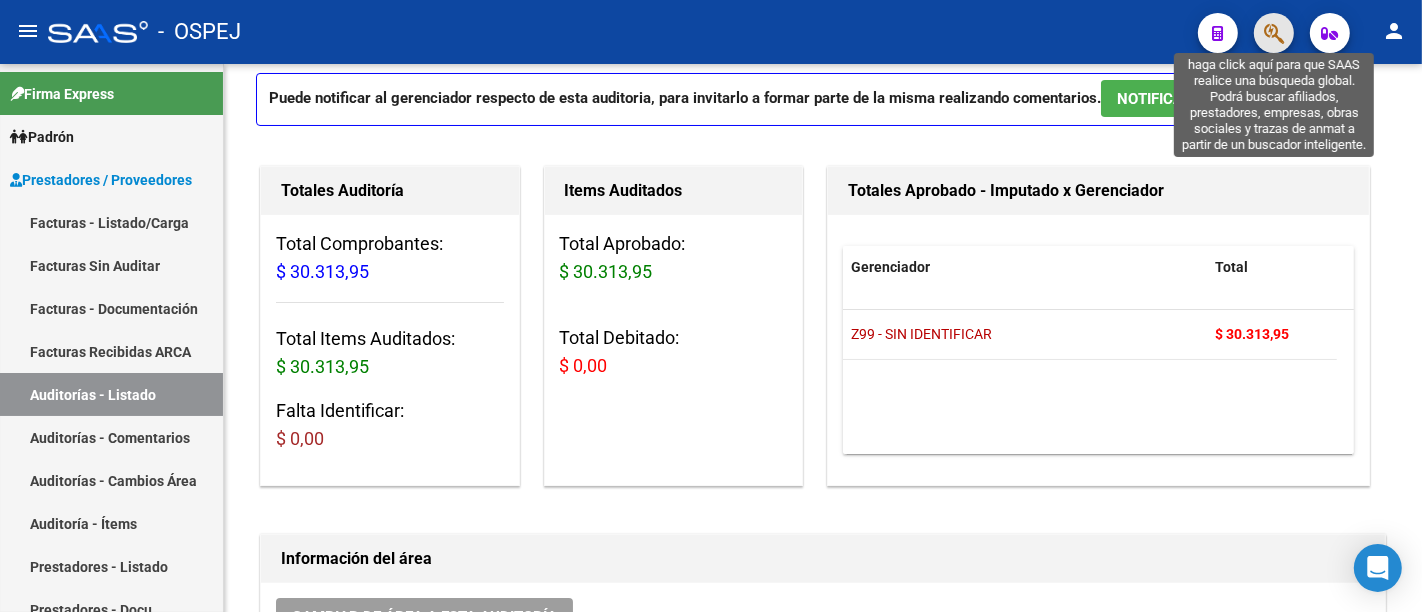click 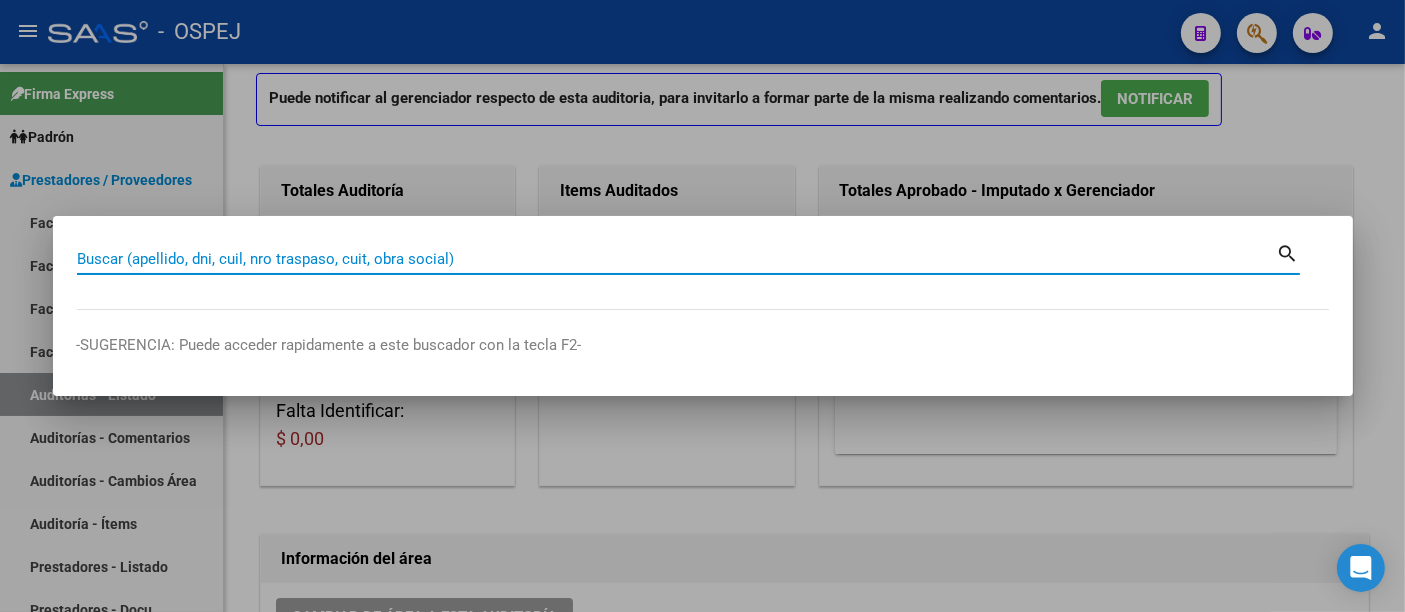 click on "Buscar (apellido, dni, cuil, nro traspaso, cuit, obra social)" at bounding box center (677, 259) 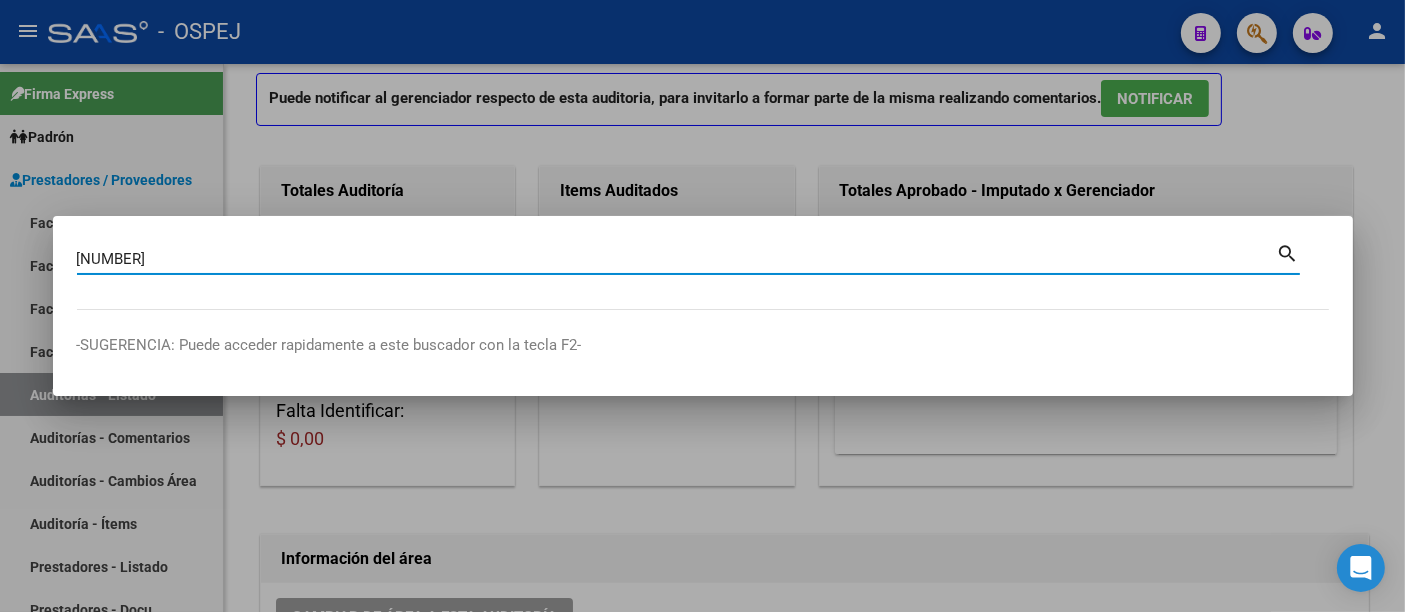 type on "[NUMBER]" 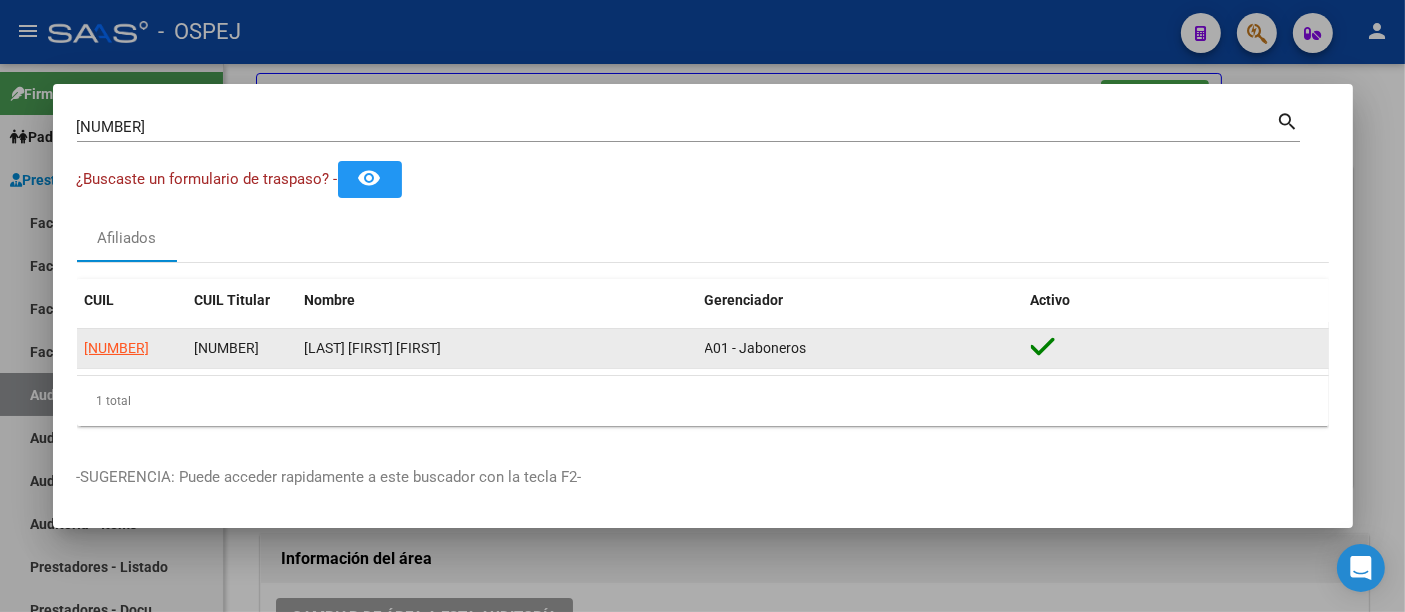 click on "[NUMBER]" 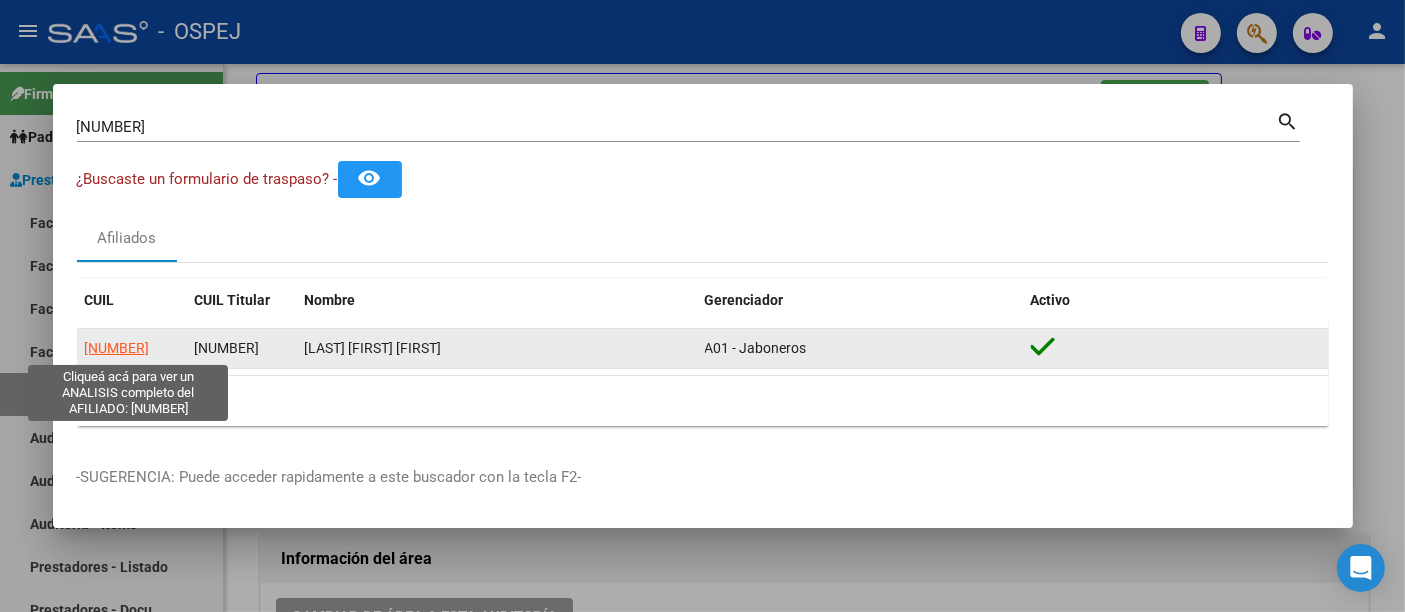 click on "[NUMBER]" 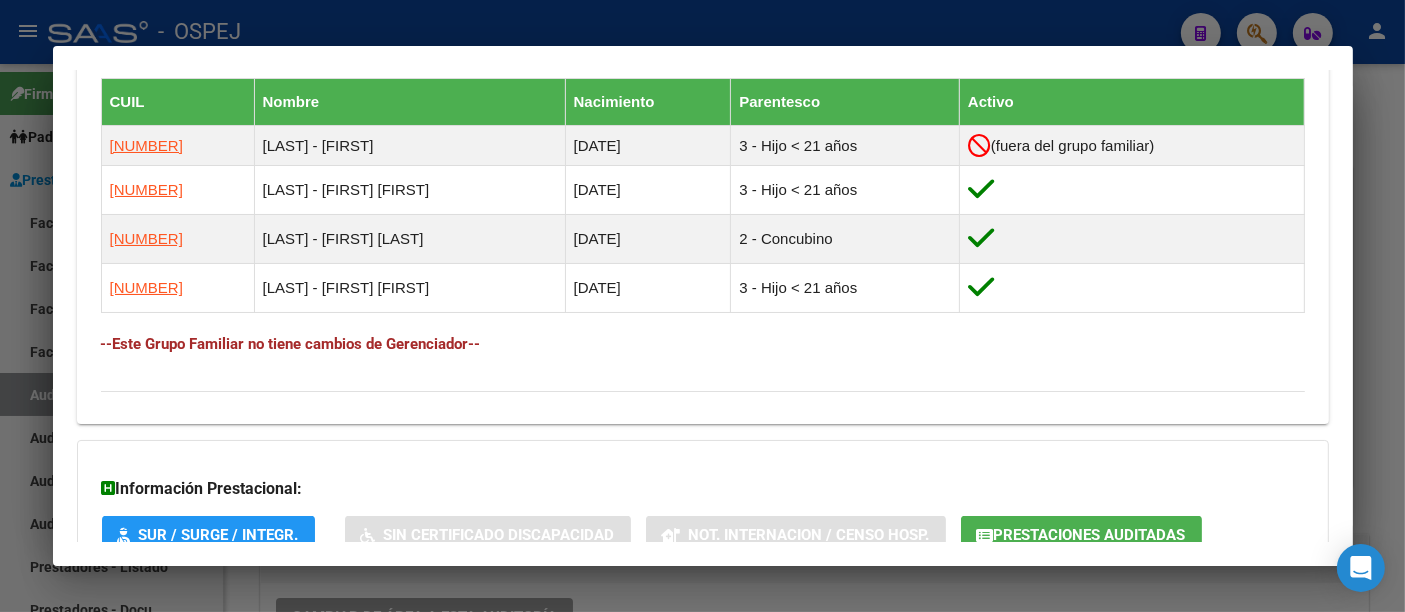 scroll, scrollTop: 1250, scrollLeft: 0, axis: vertical 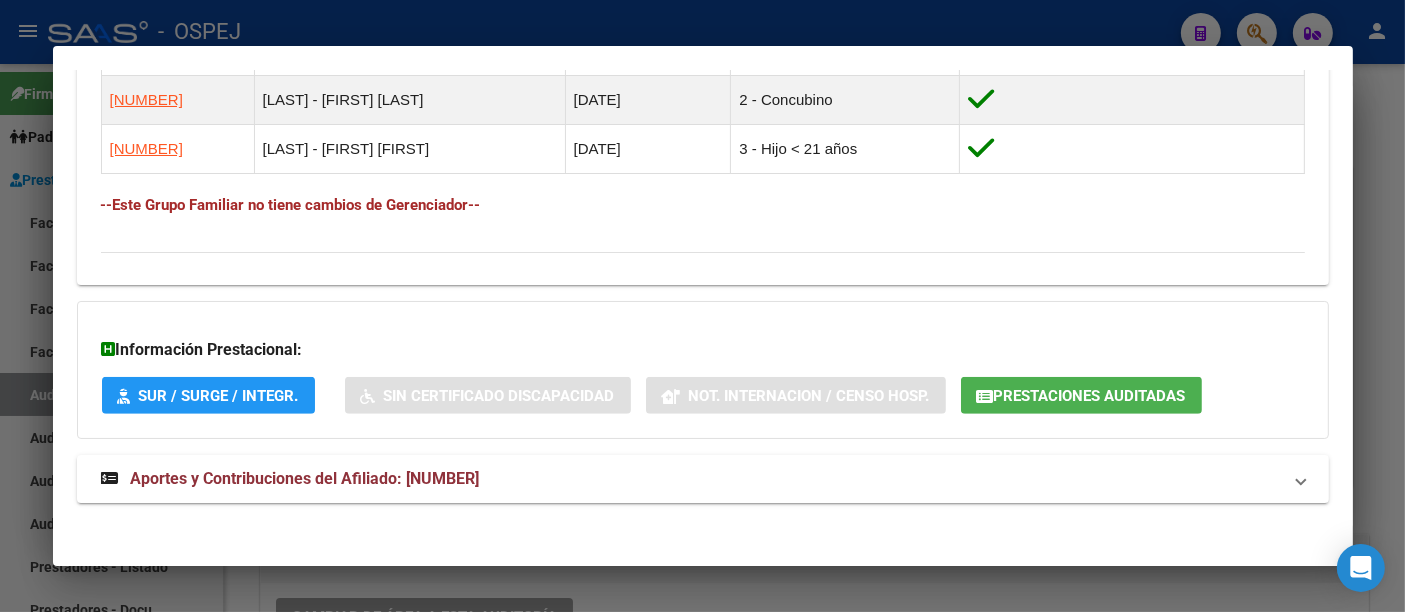 click at bounding box center [702, 306] 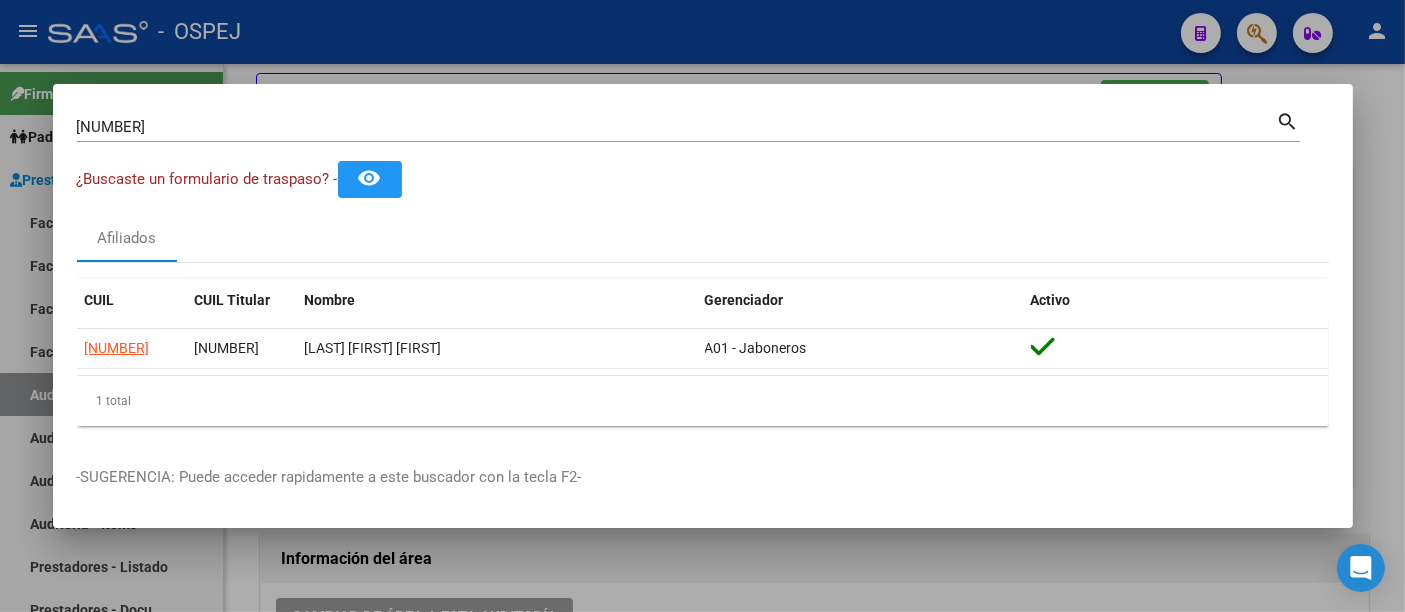 click at bounding box center (702, 306) 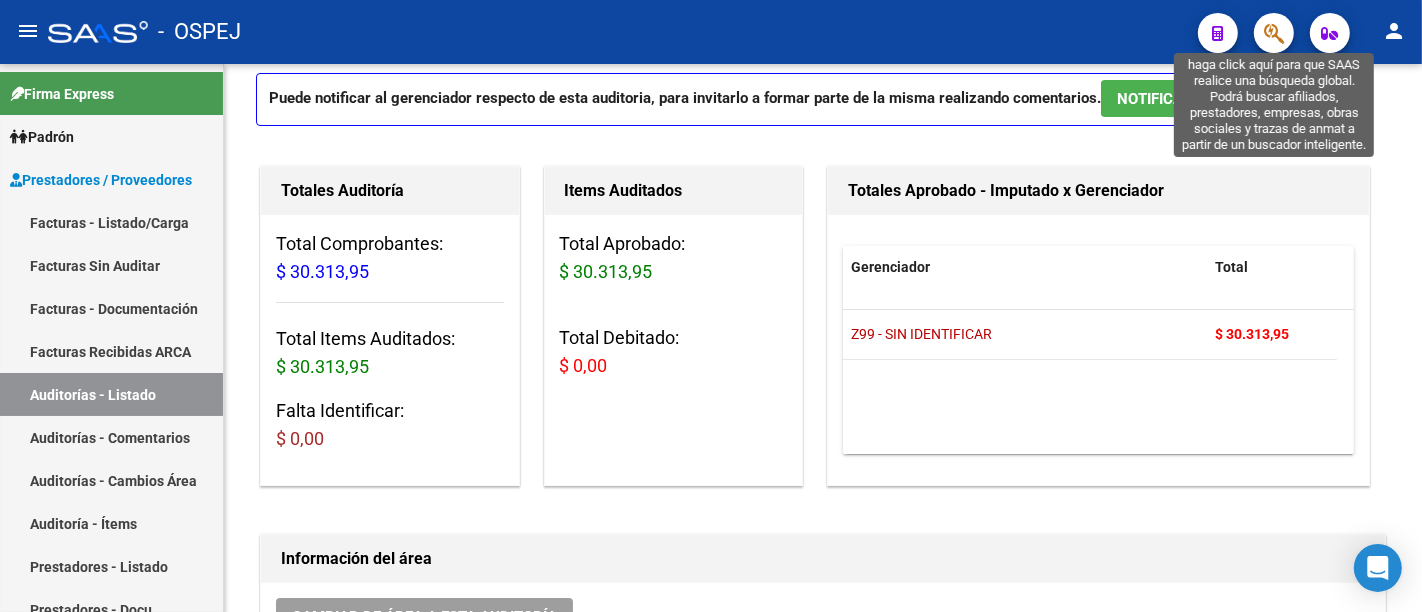 click 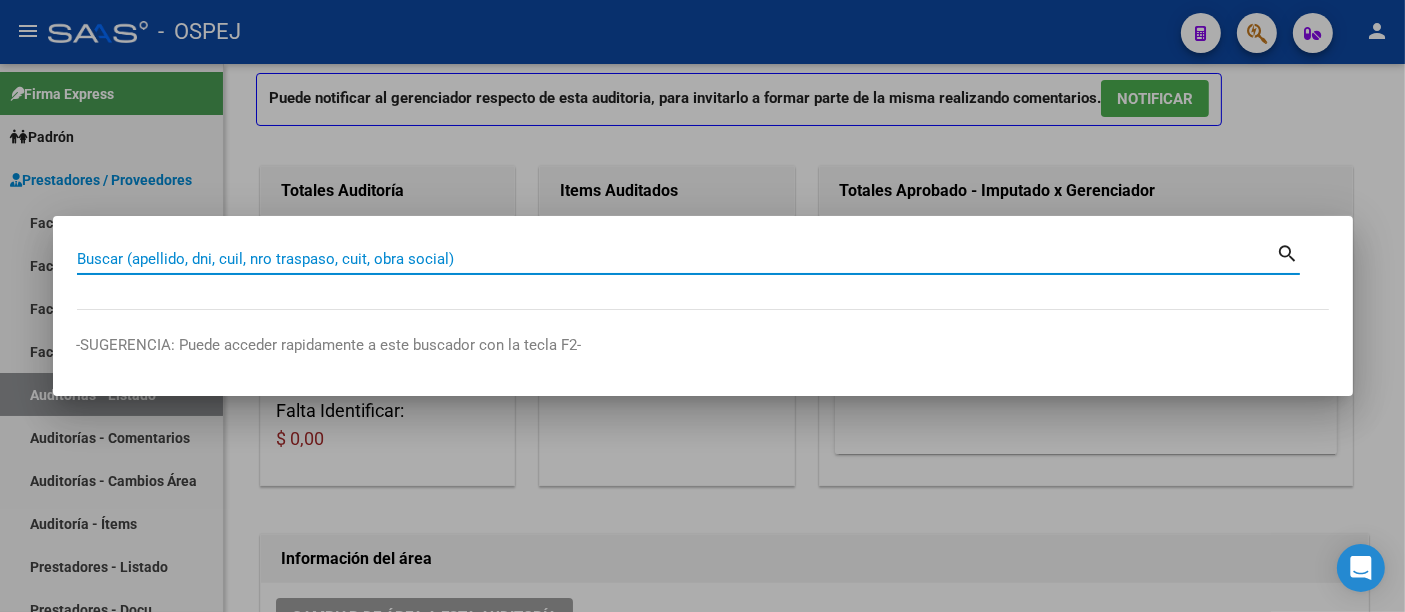 paste on "[CUIL]" 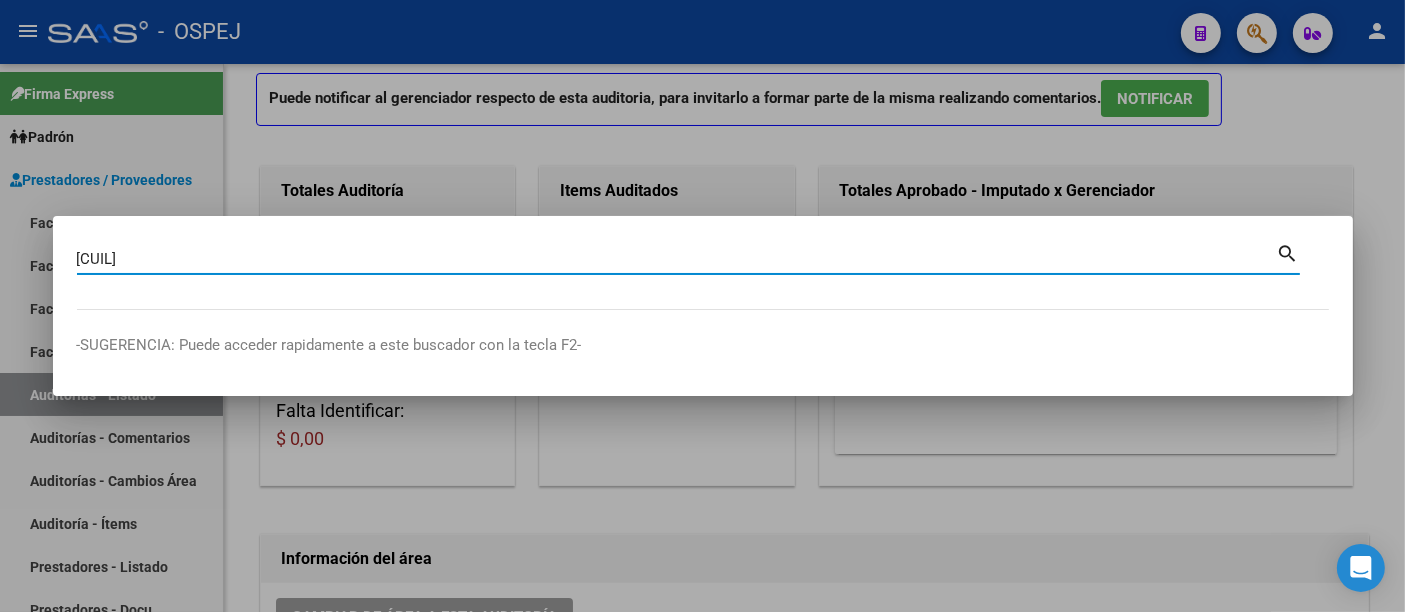 type on "[NUMBER]" 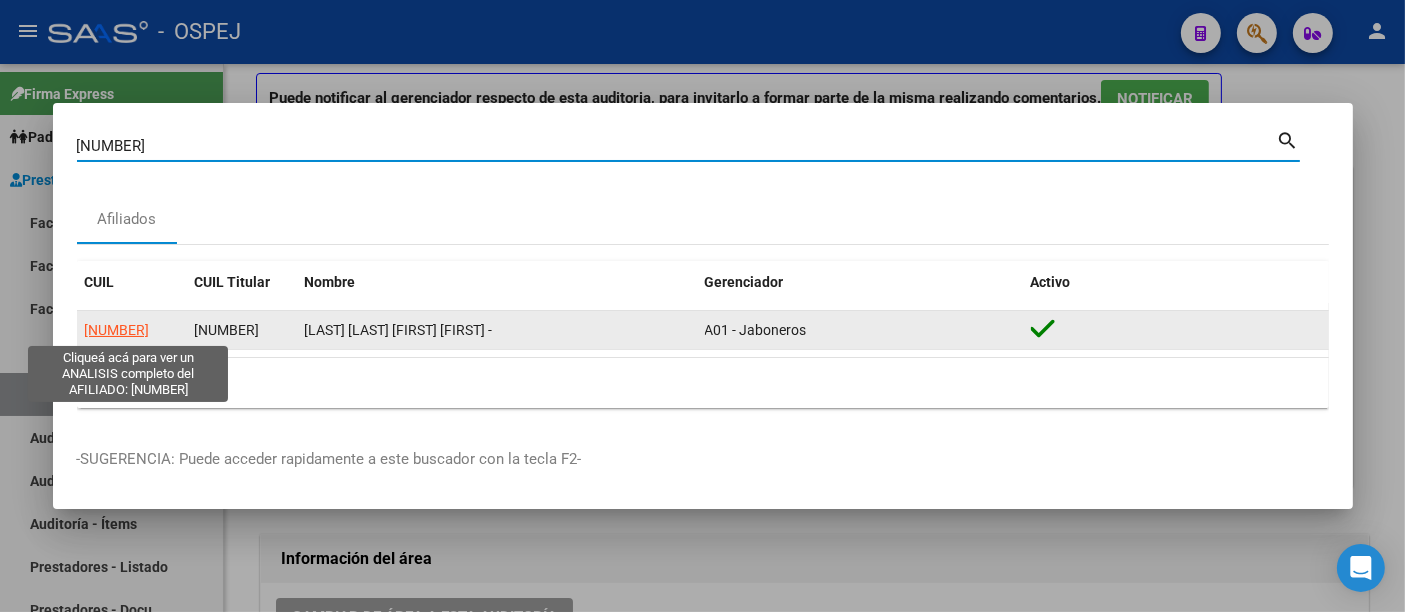 click on "[NUMBER]" 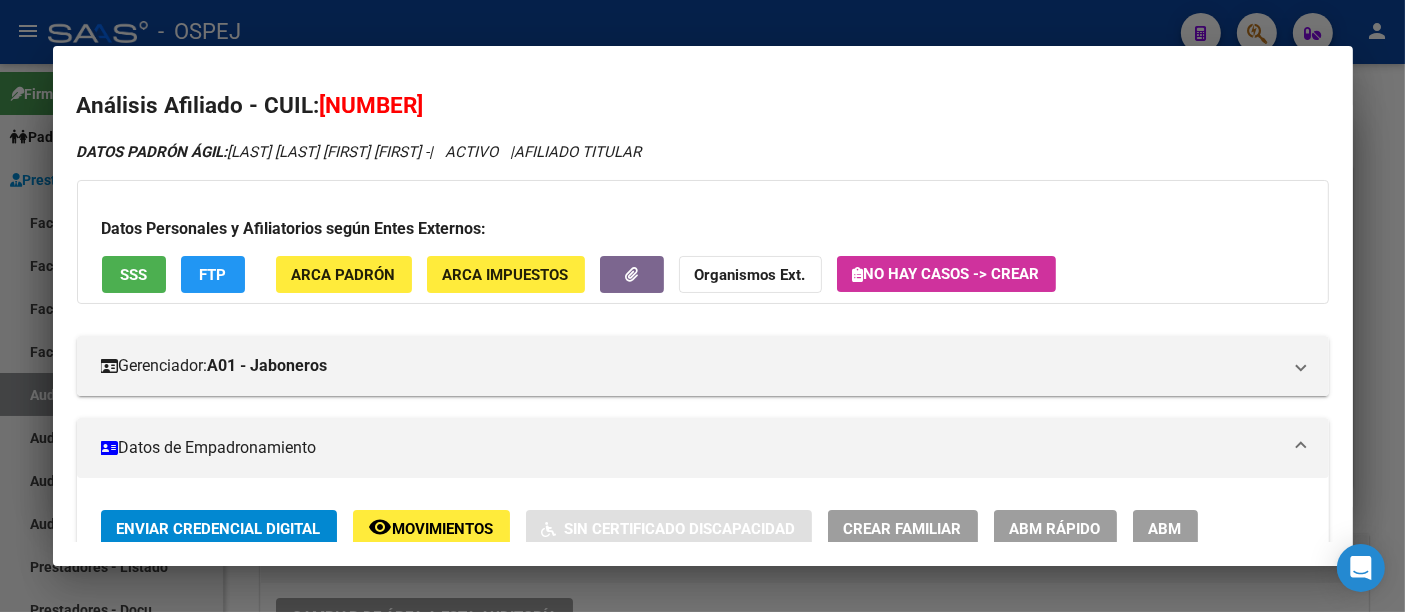 click at bounding box center [702, 306] 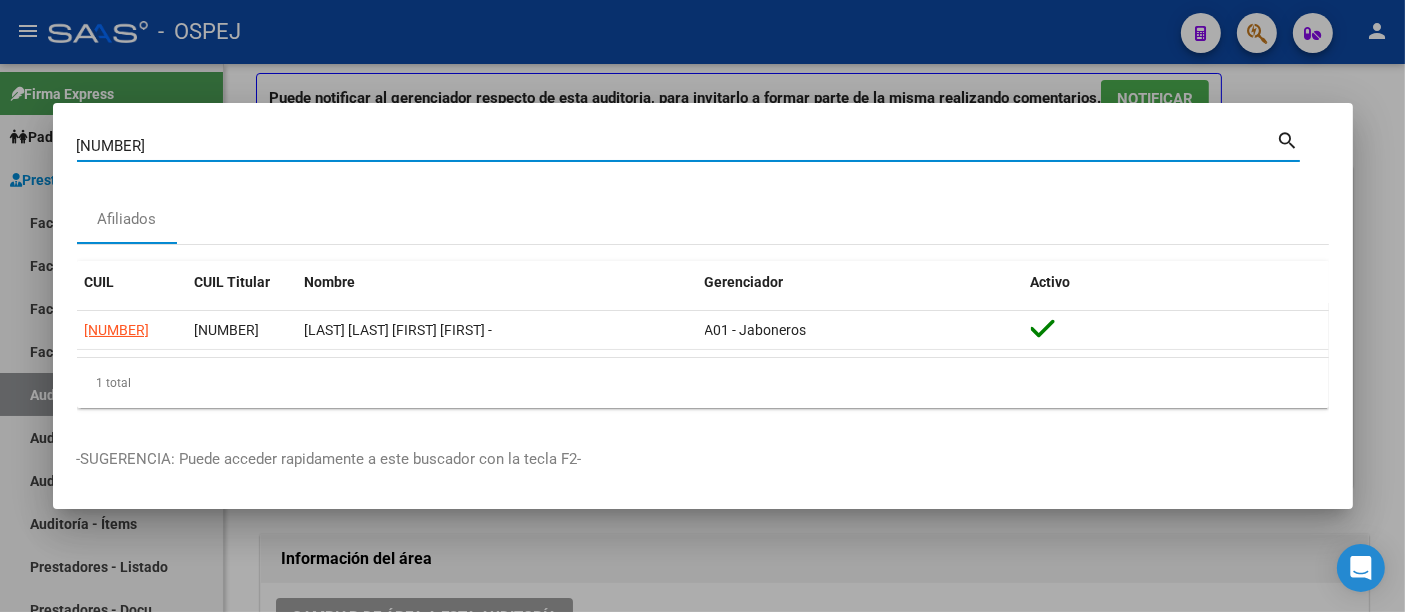 click on "[NUMBER]" at bounding box center [677, 146] 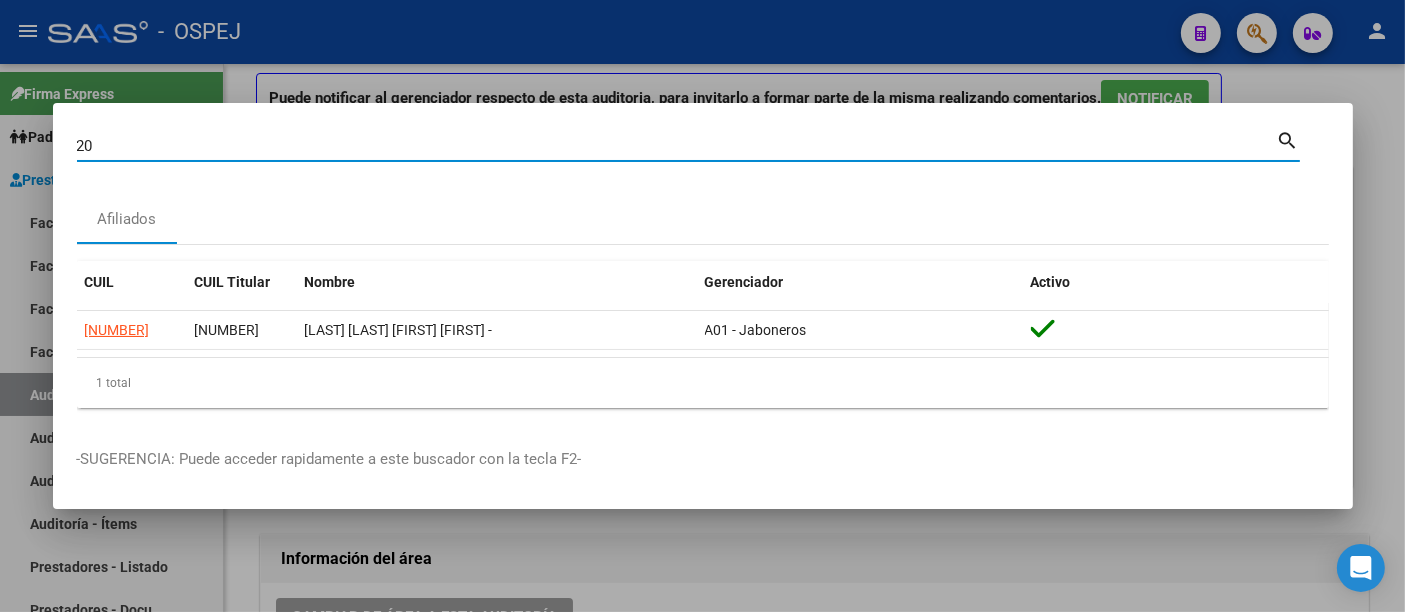 type on "2" 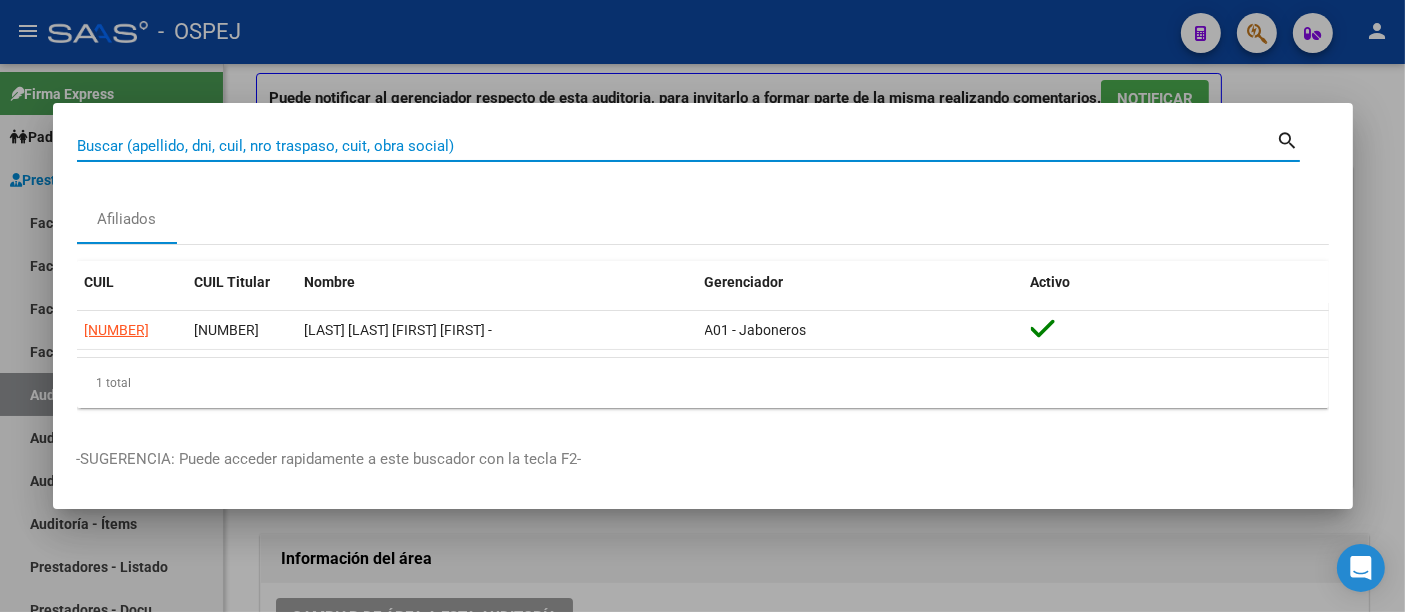 paste on "[CUIL]" 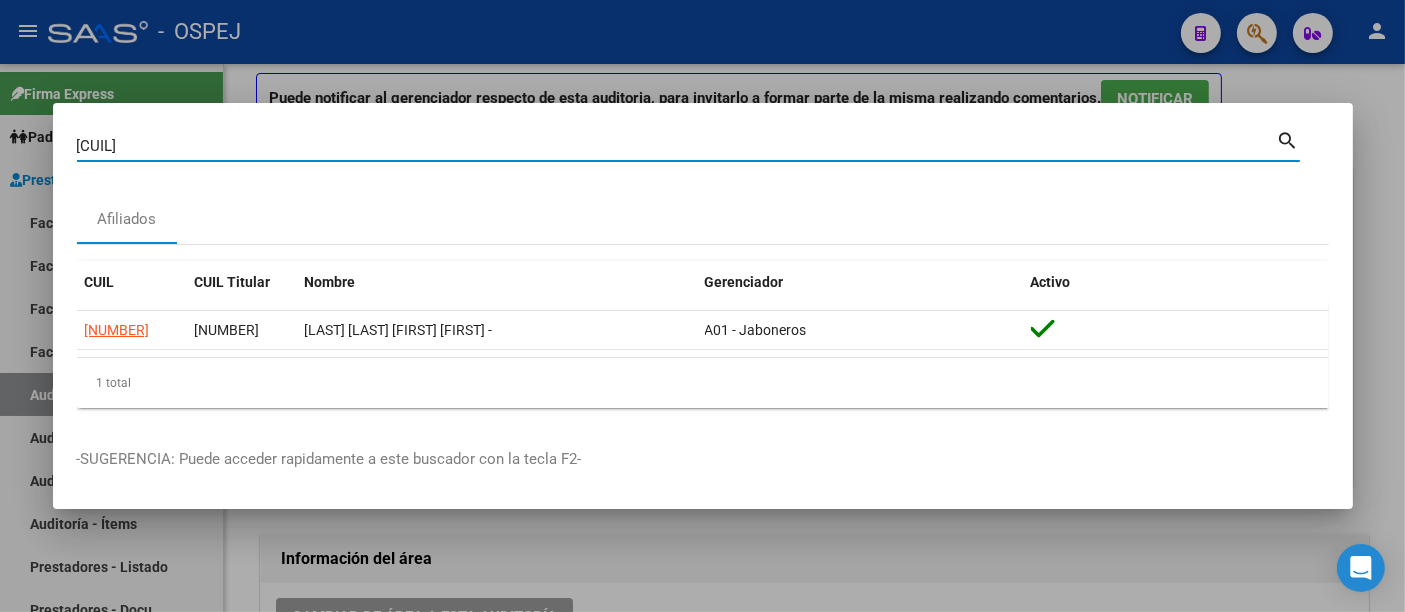 type on "[NUMBER]" 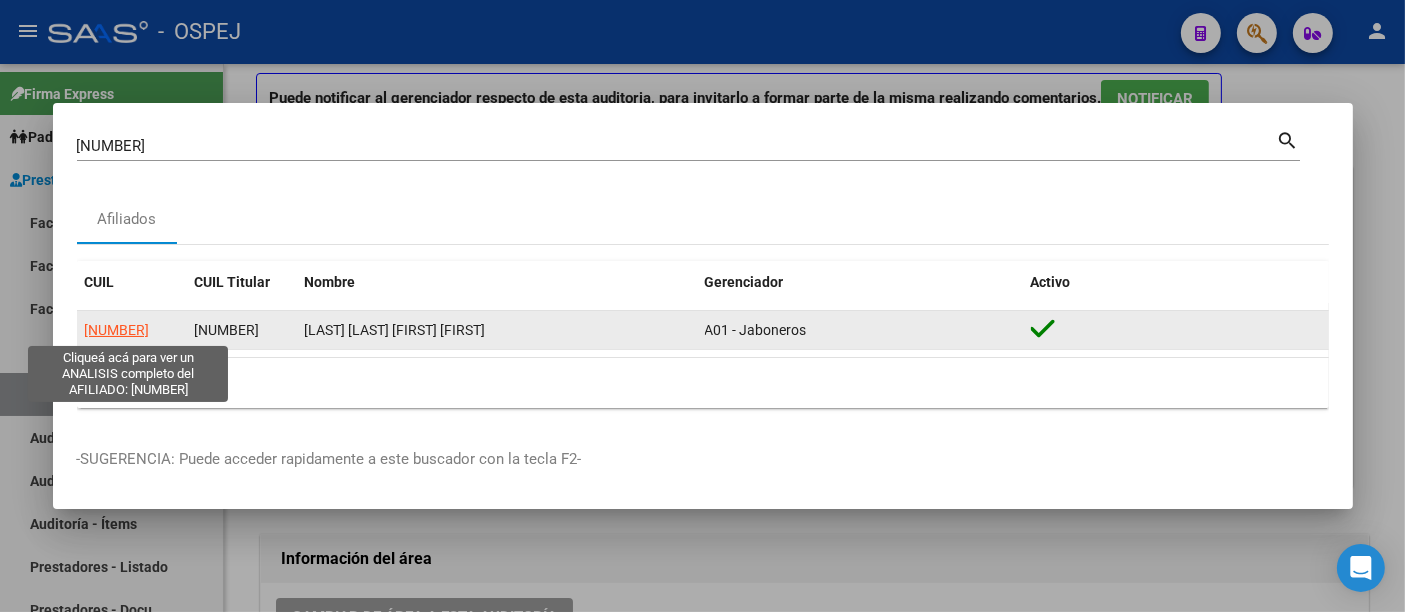 click on "[NUMBER]" 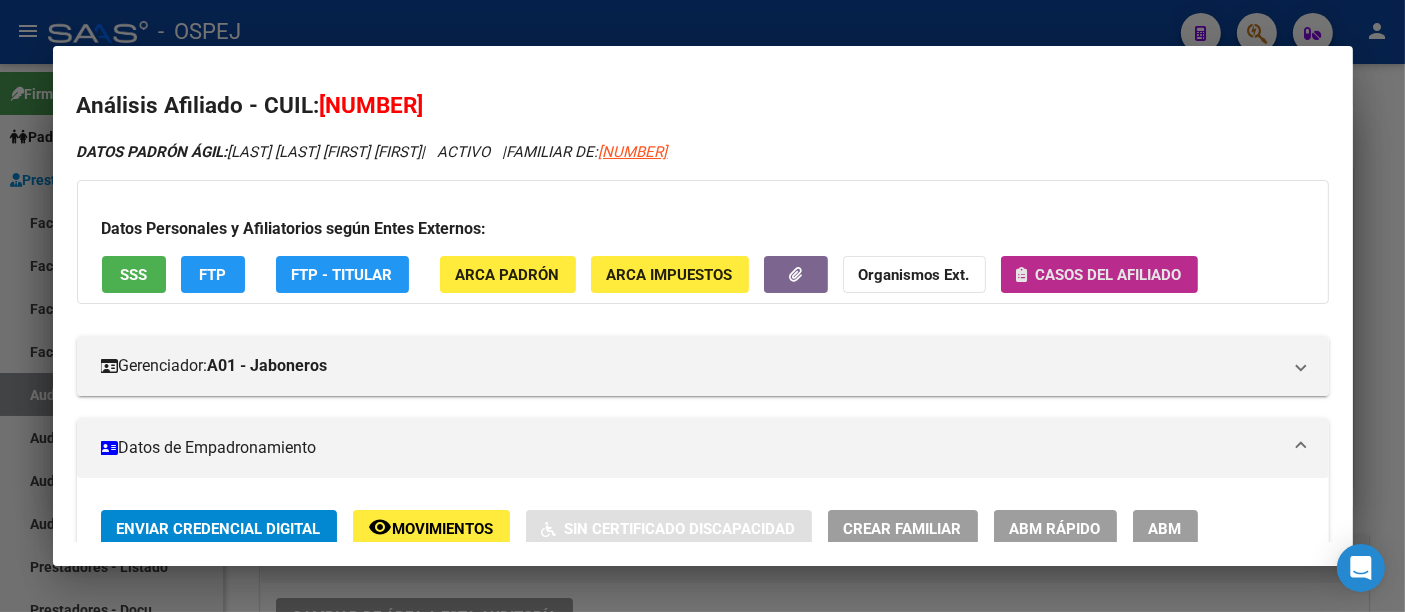 click on "Casos del afiliado" 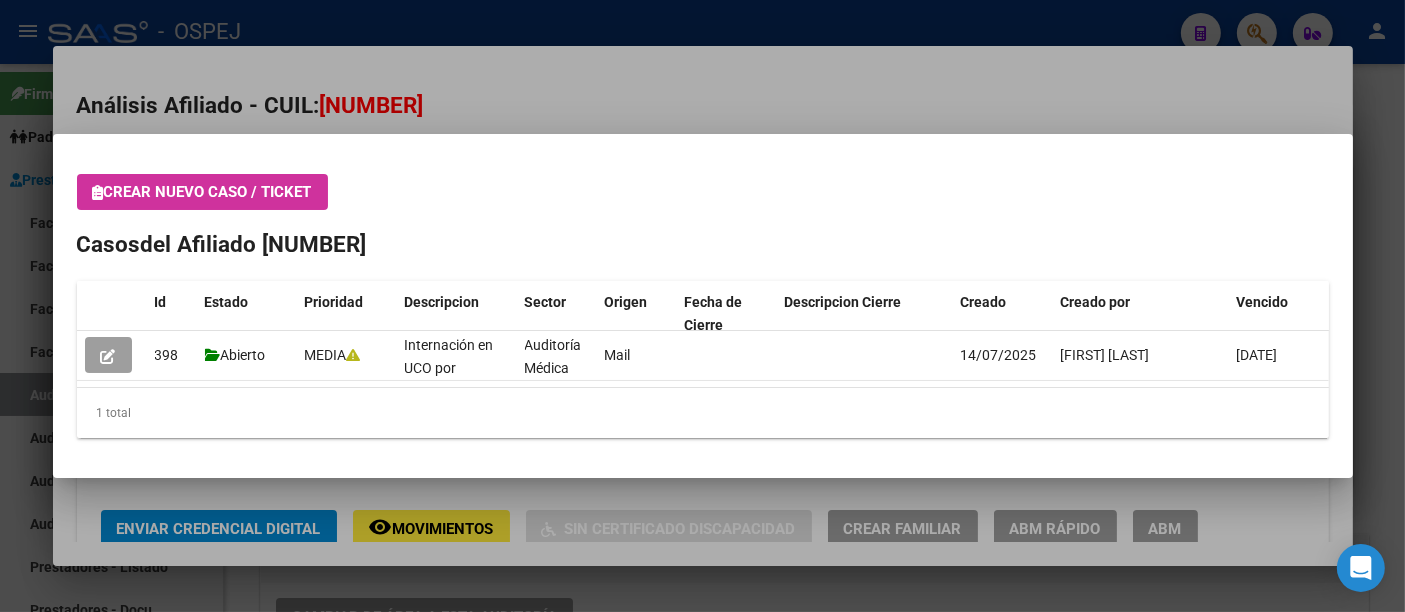 click at bounding box center [702, 306] 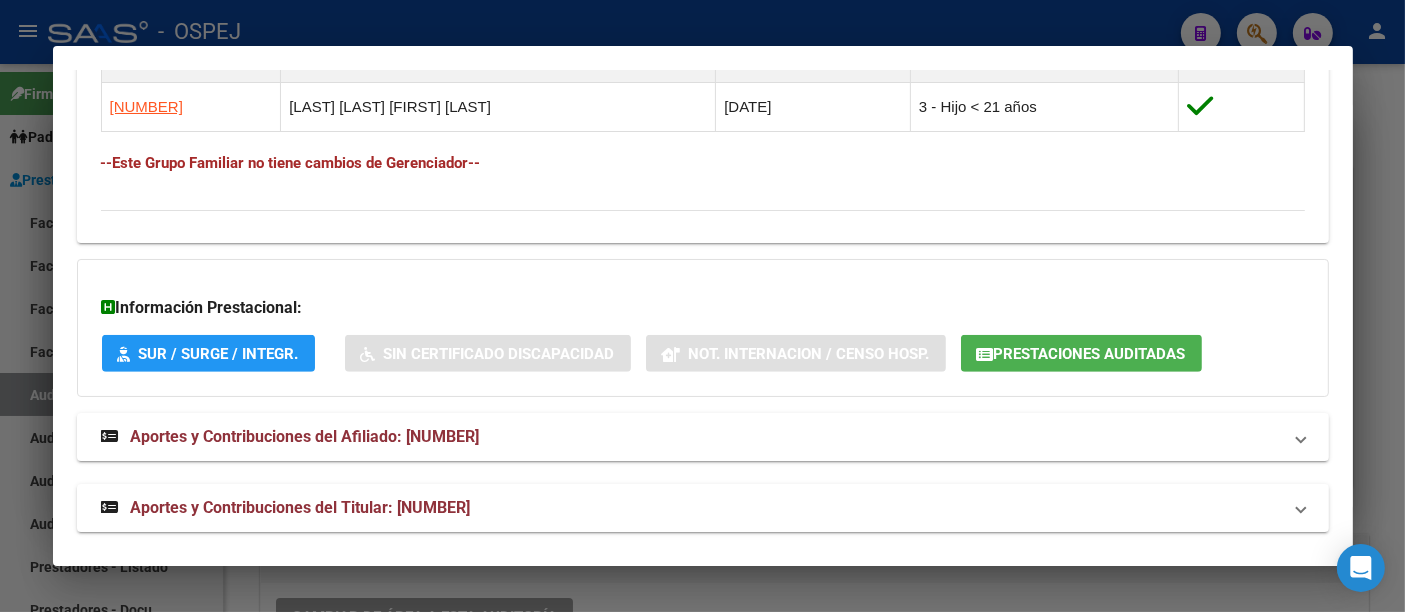 scroll, scrollTop: 1232, scrollLeft: 0, axis: vertical 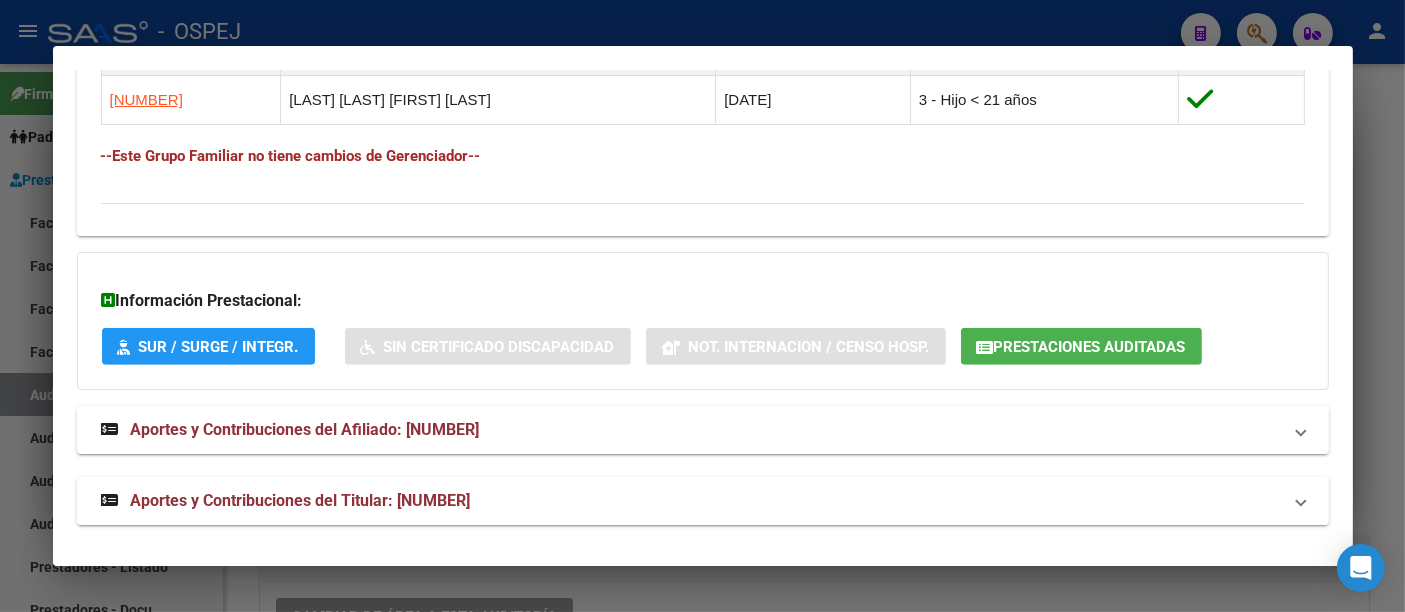 click on "Prestaciones Auditadas" 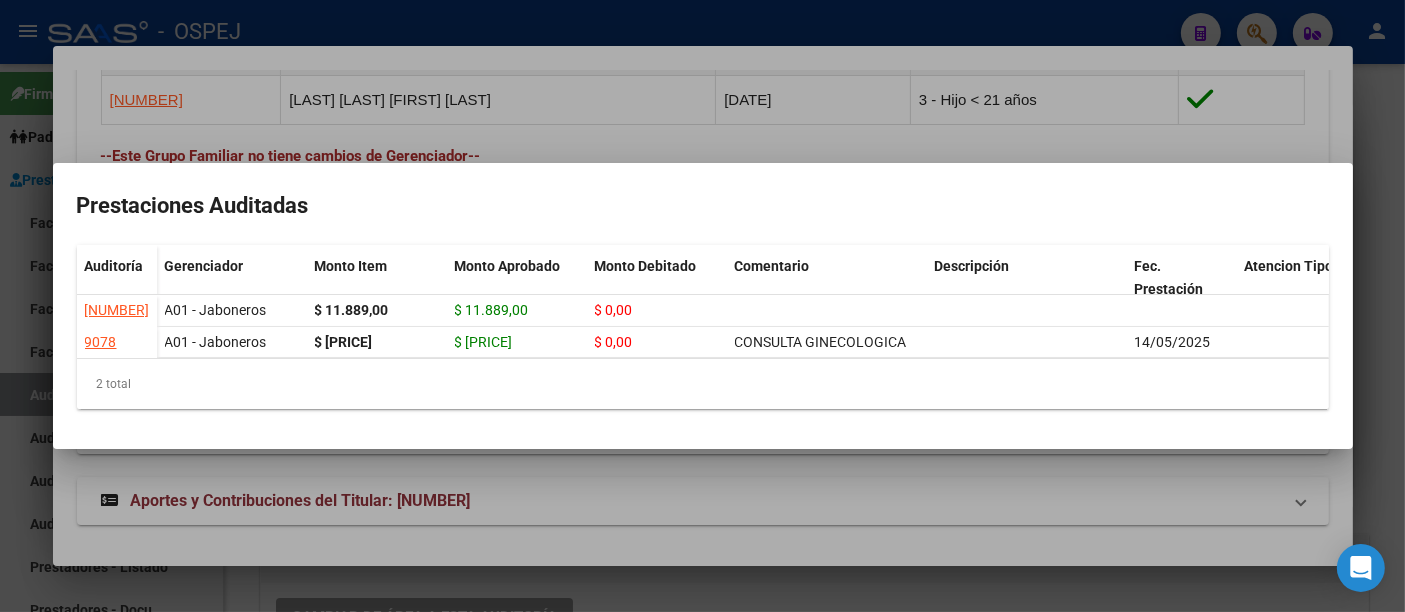 click at bounding box center (702, 306) 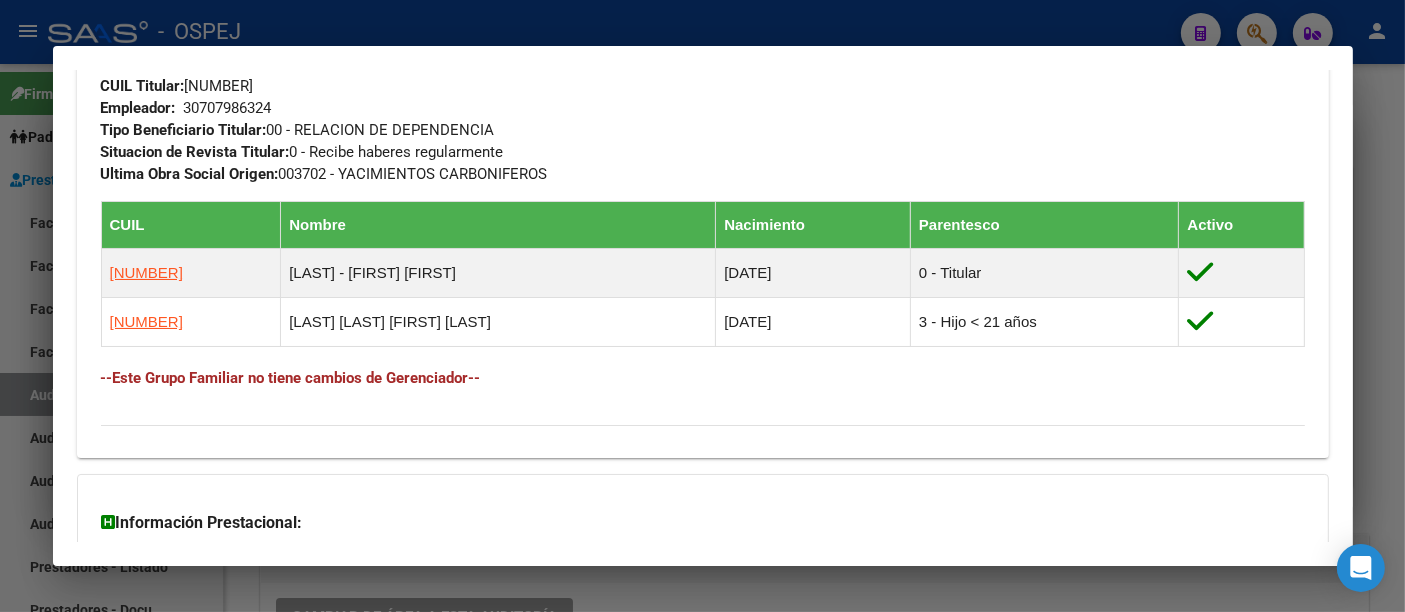 scroll, scrollTop: 899, scrollLeft: 0, axis: vertical 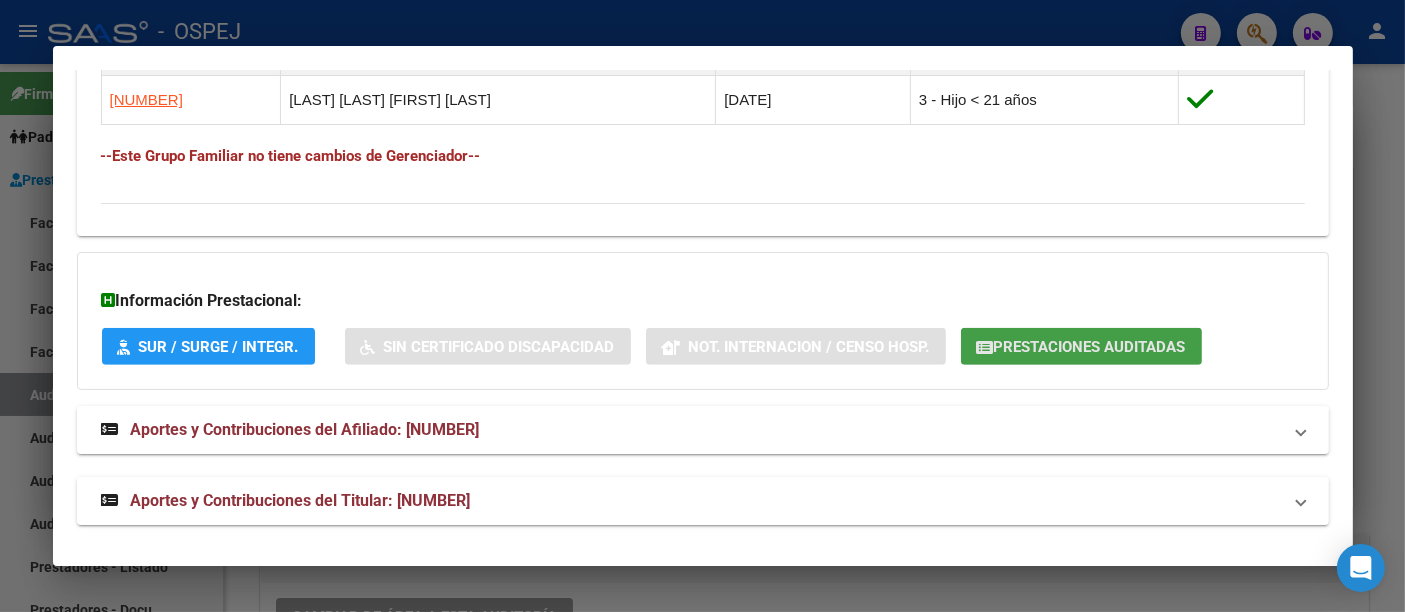 click on "Prestaciones Auditadas" 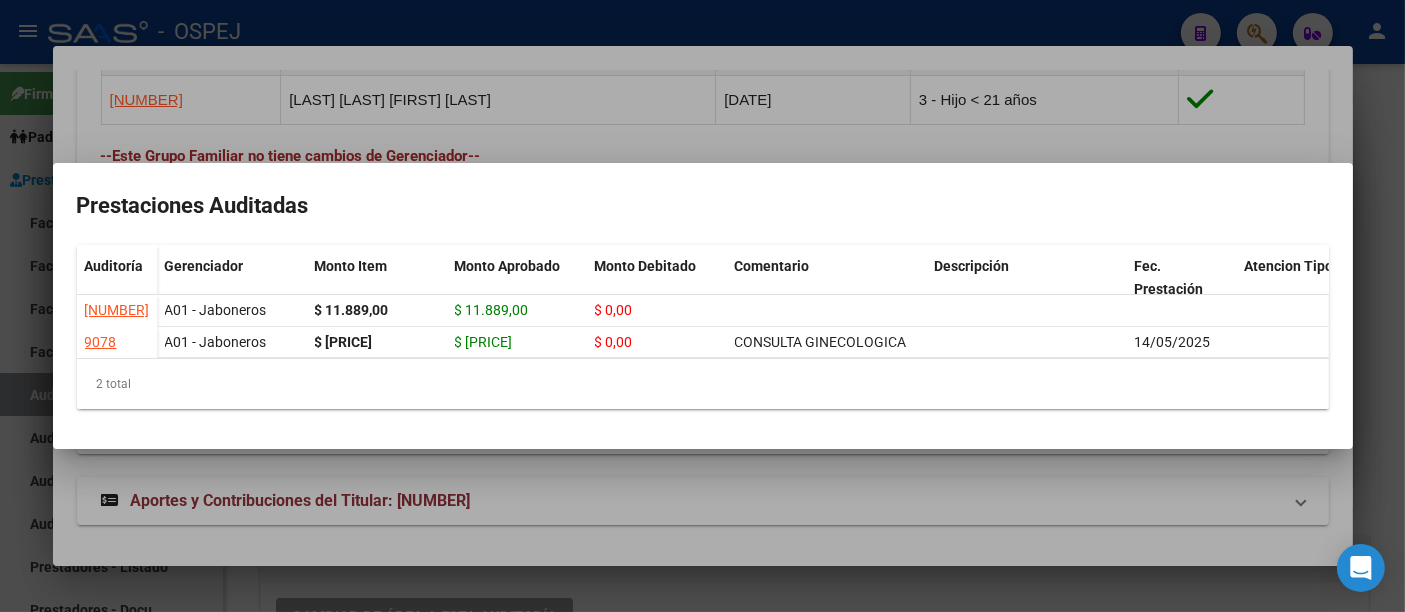 click at bounding box center (702, 306) 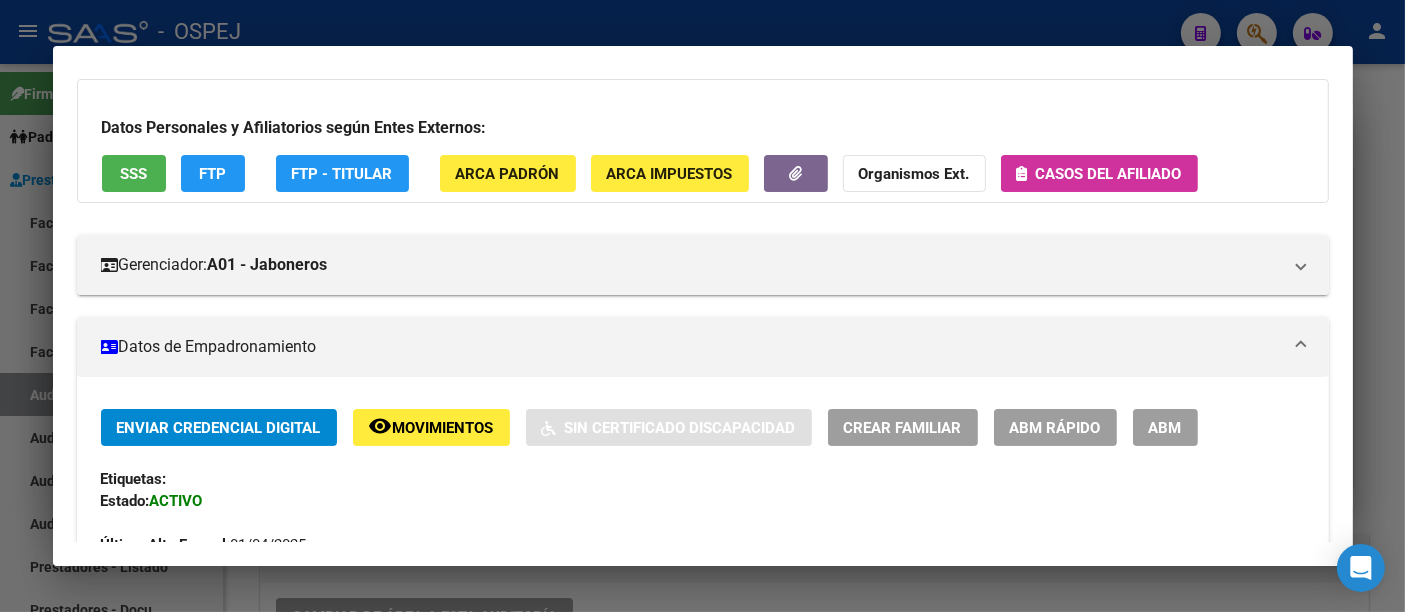 scroll, scrollTop: 0, scrollLeft: 0, axis: both 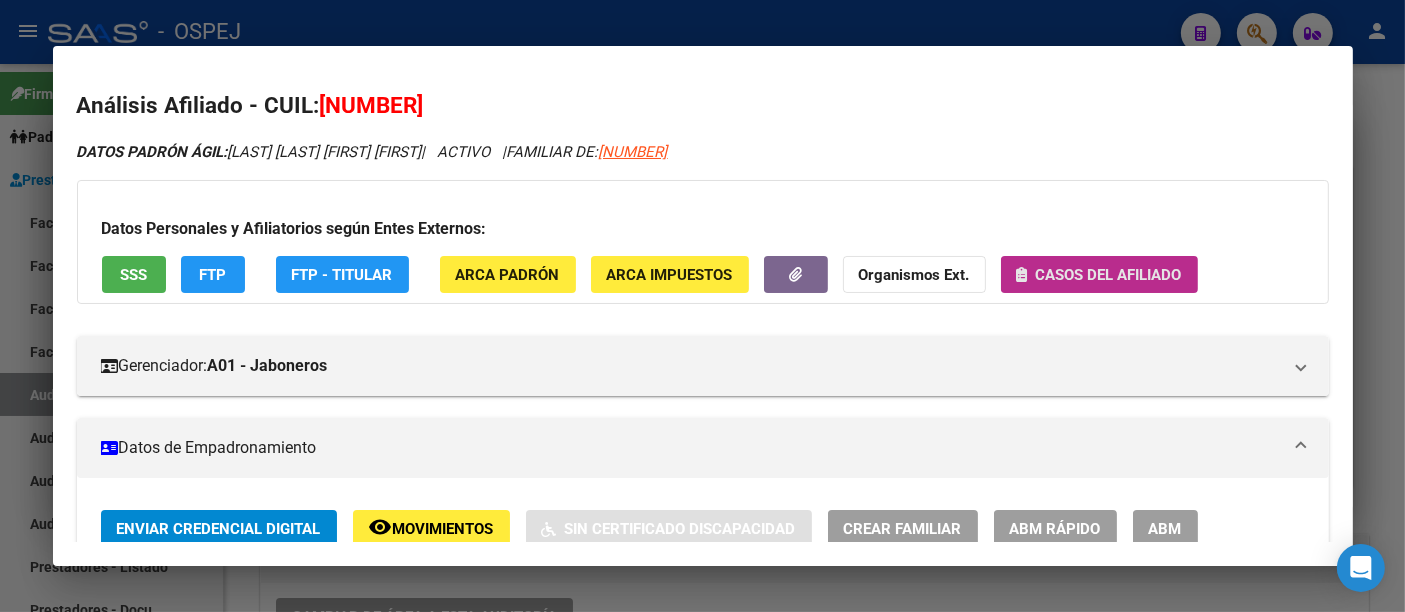 click on "Casos del afiliado" 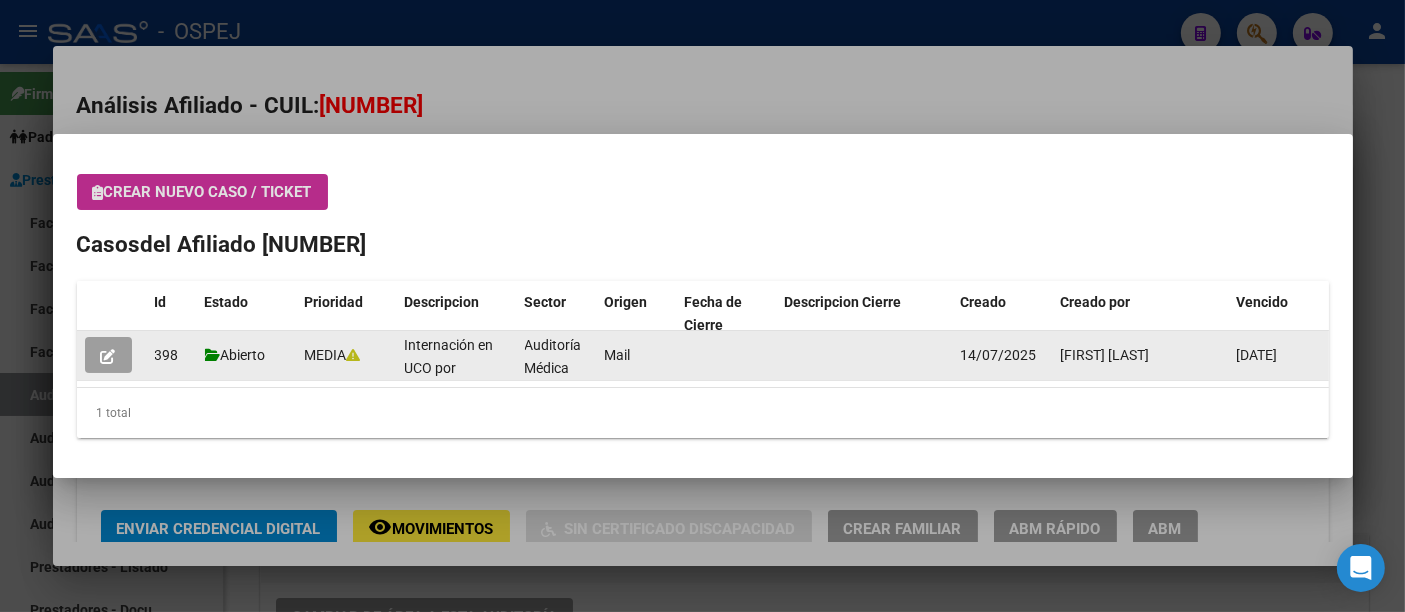 click 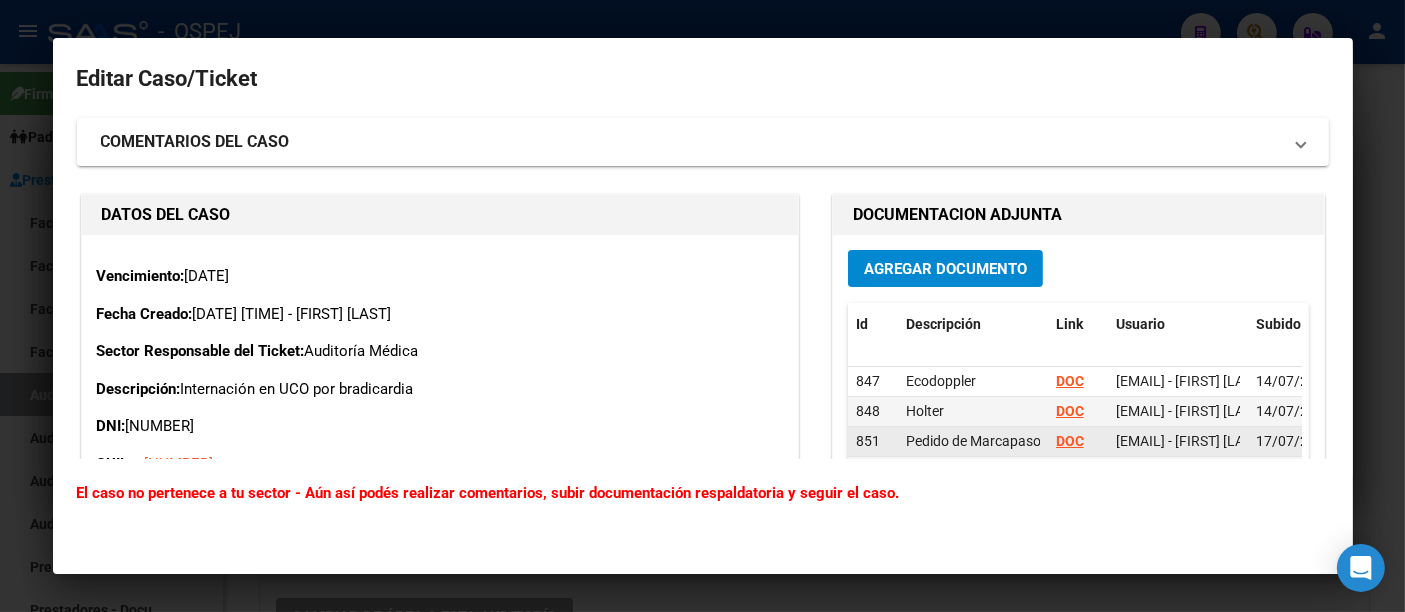 click on "DOC" 